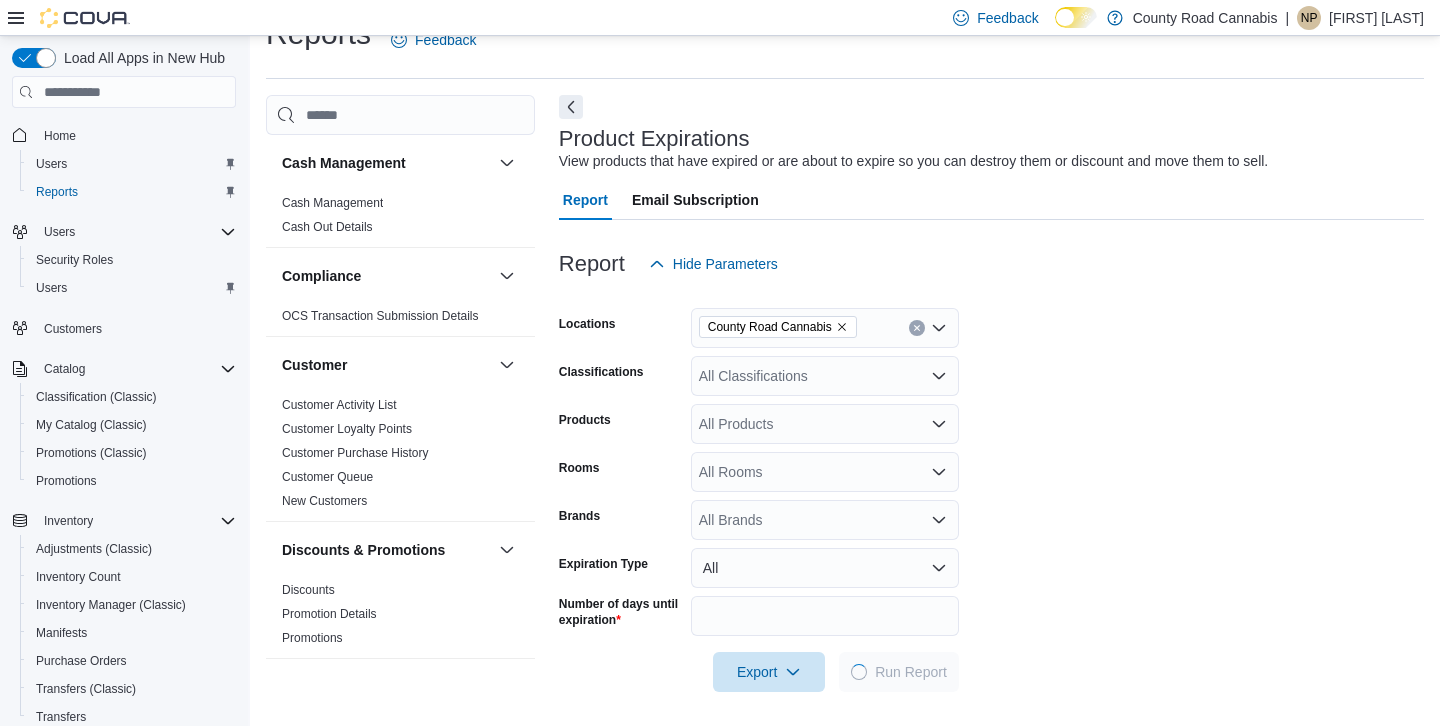 scroll, scrollTop: 44, scrollLeft: 0, axis: vertical 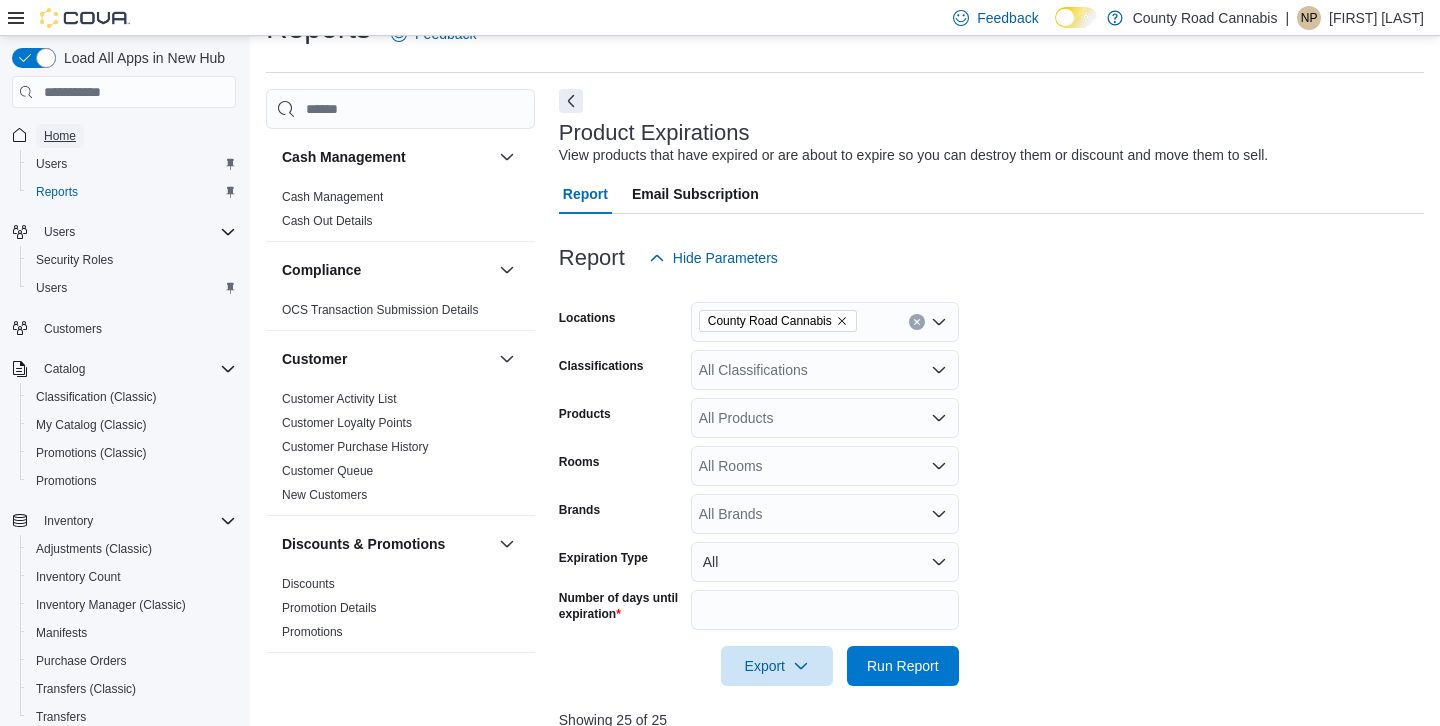 click on "Home" at bounding box center (60, 136) 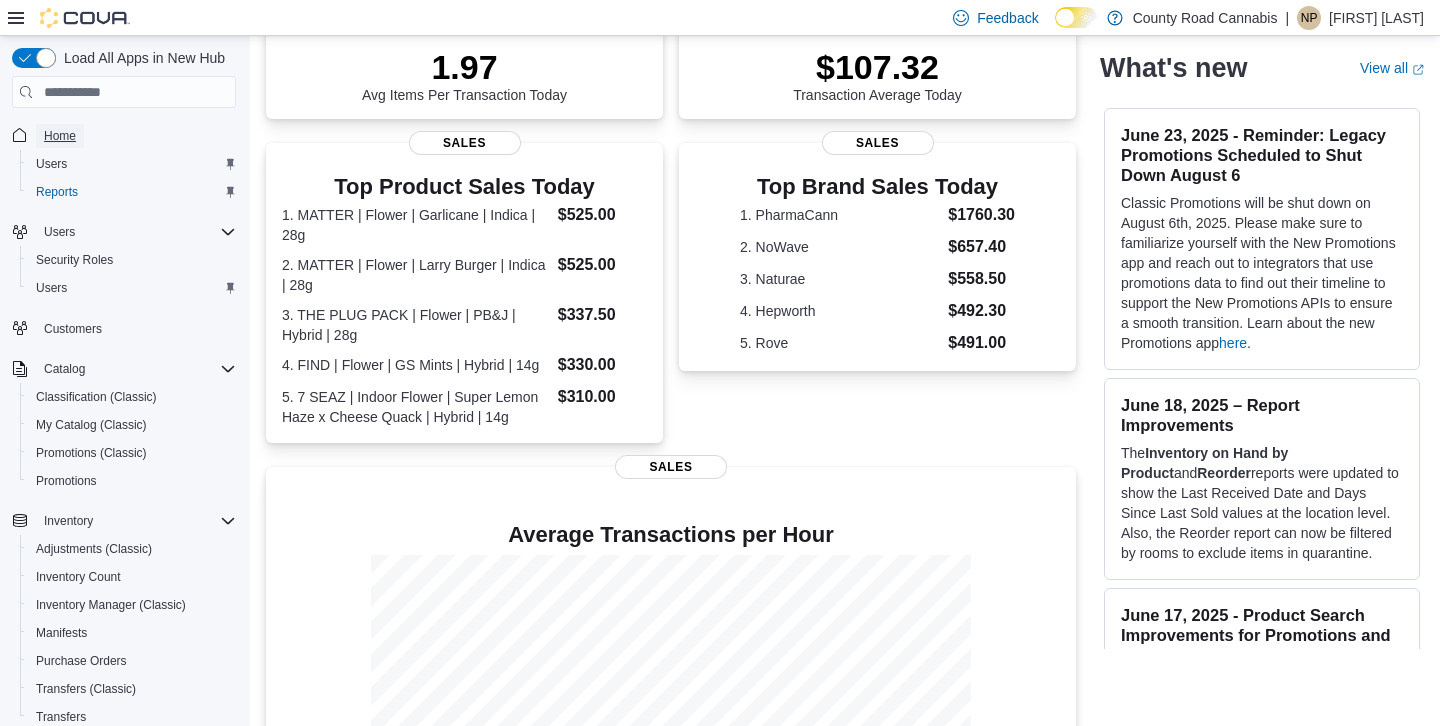 scroll, scrollTop: 450, scrollLeft: 0, axis: vertical 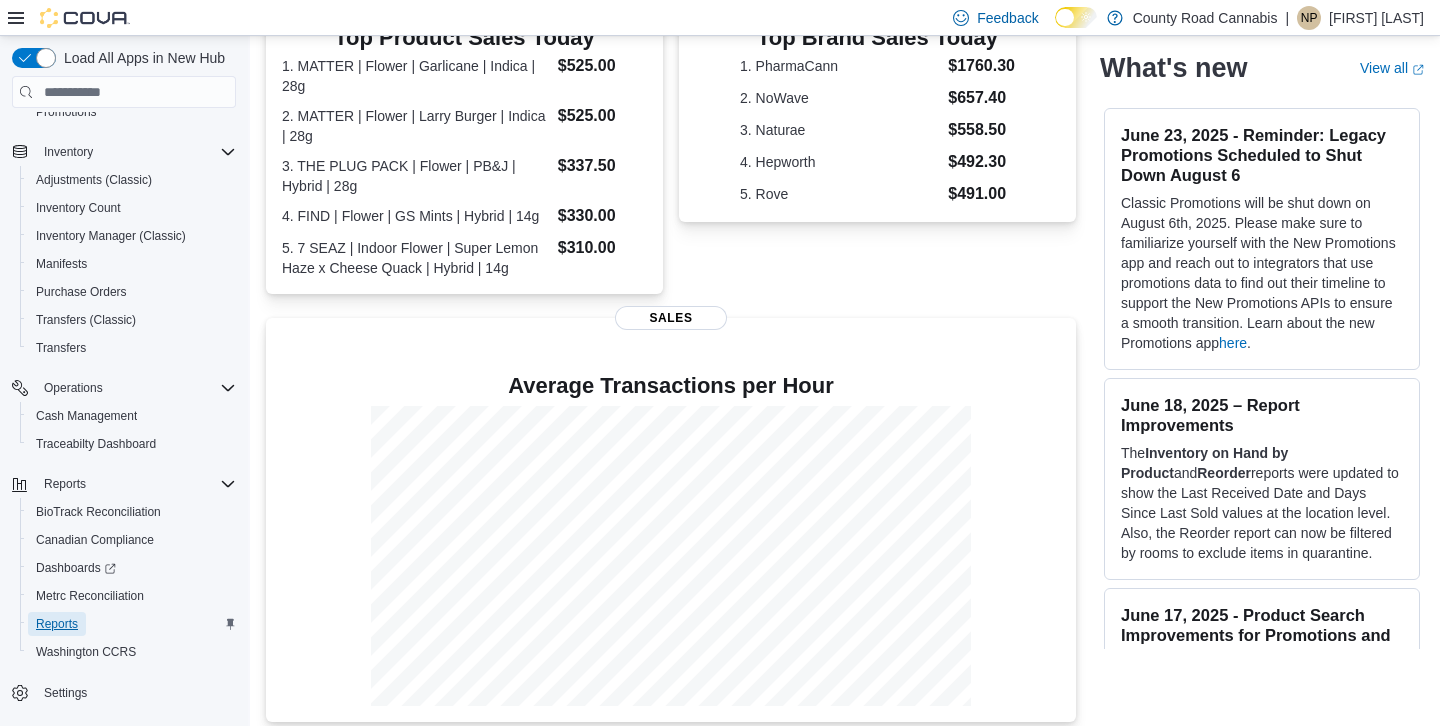 click on "Reports" at bounding box center [57, 624] 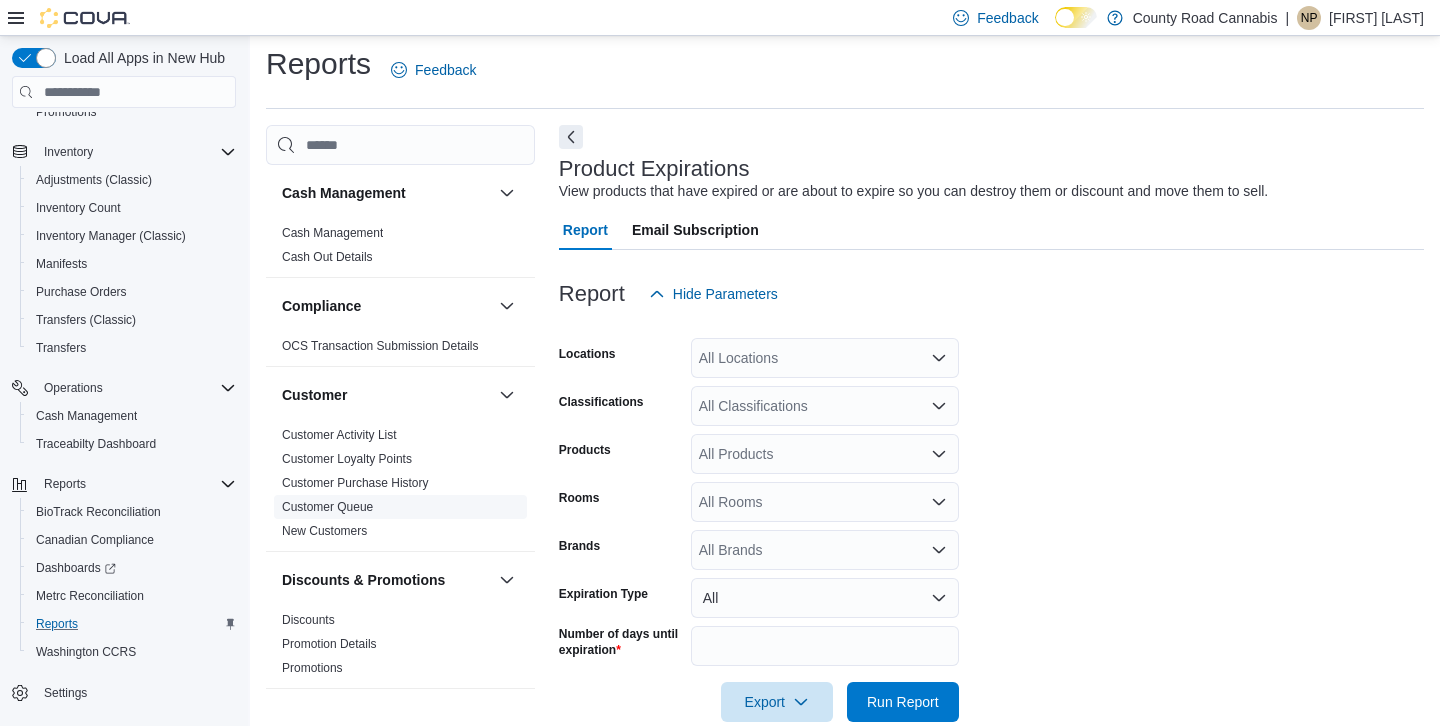 scroll, scrollTop: 44, scrollLeft: 0, axis: vertical 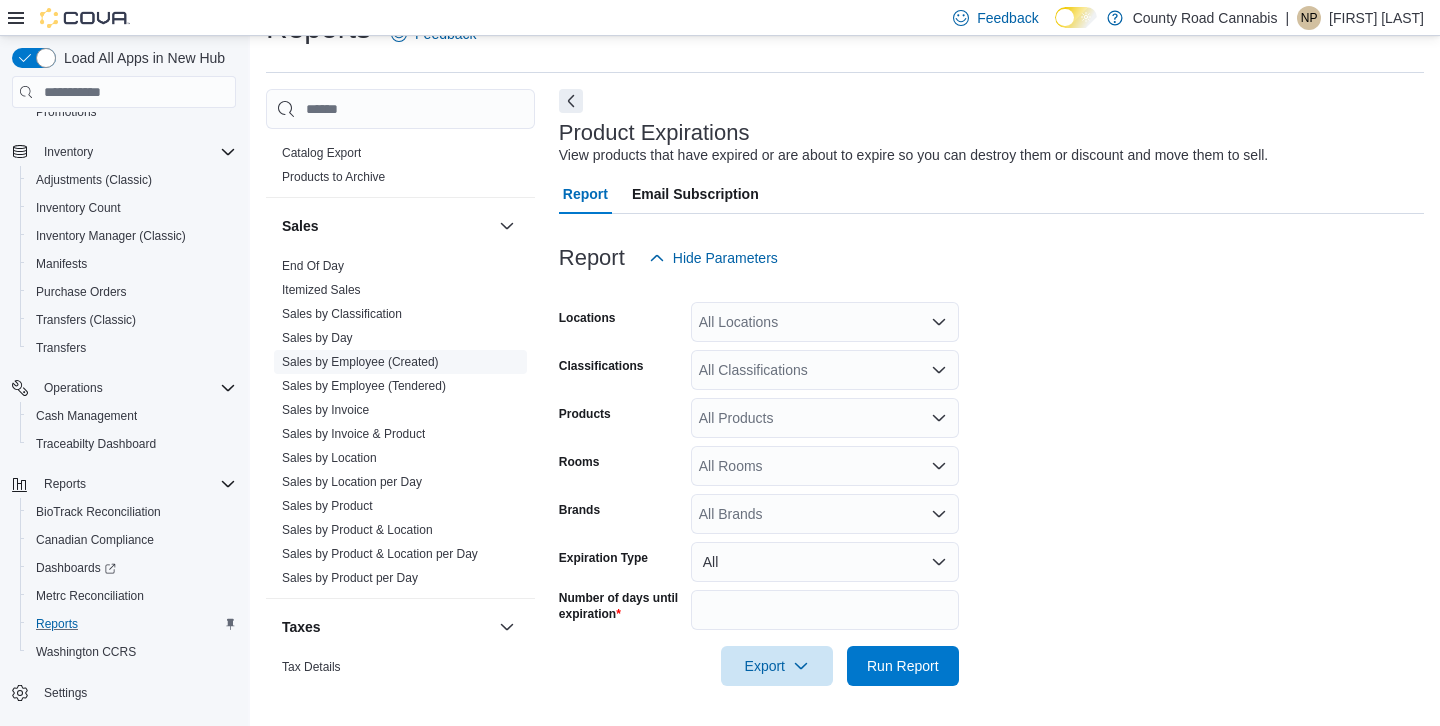 click on "Sales by Employee (Created)" at bounding box center [360, 362] 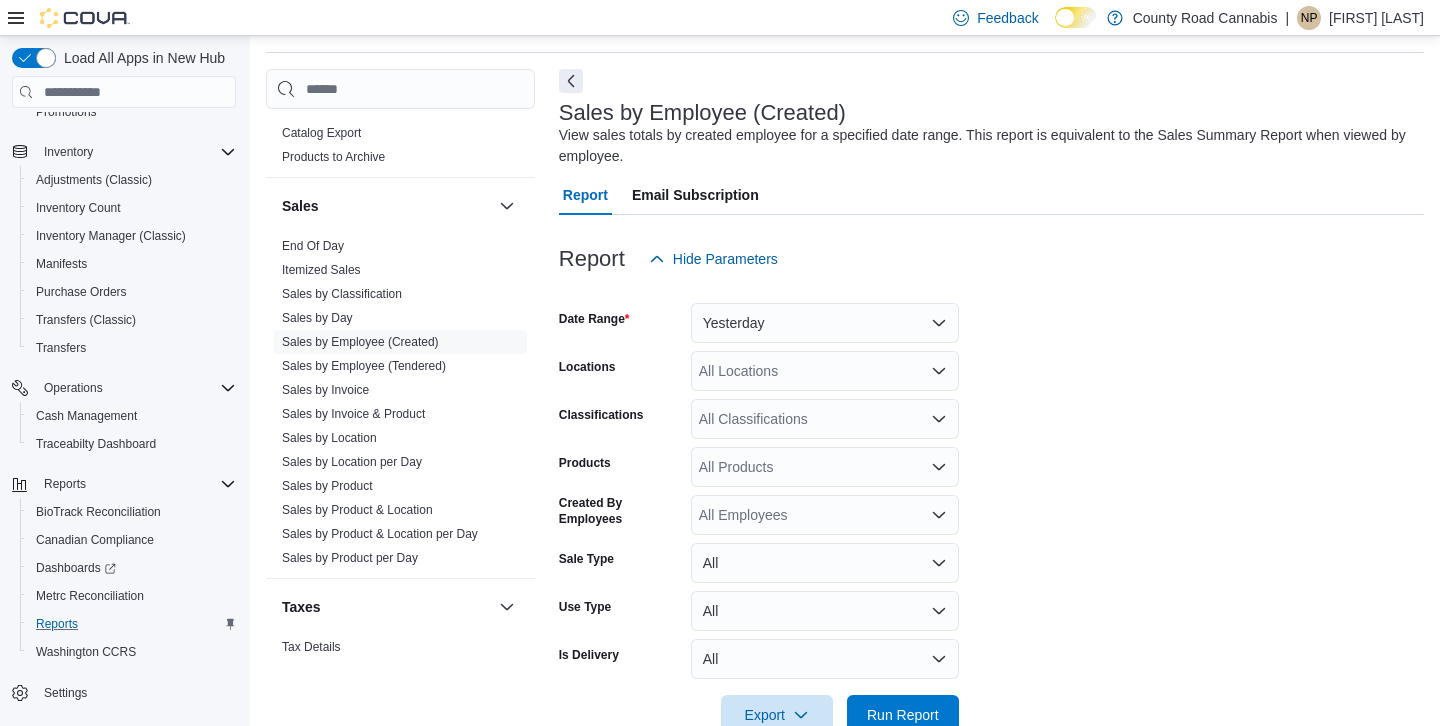 scroll, scrollTop: 113, scrollLeft: 0, axis: vertical 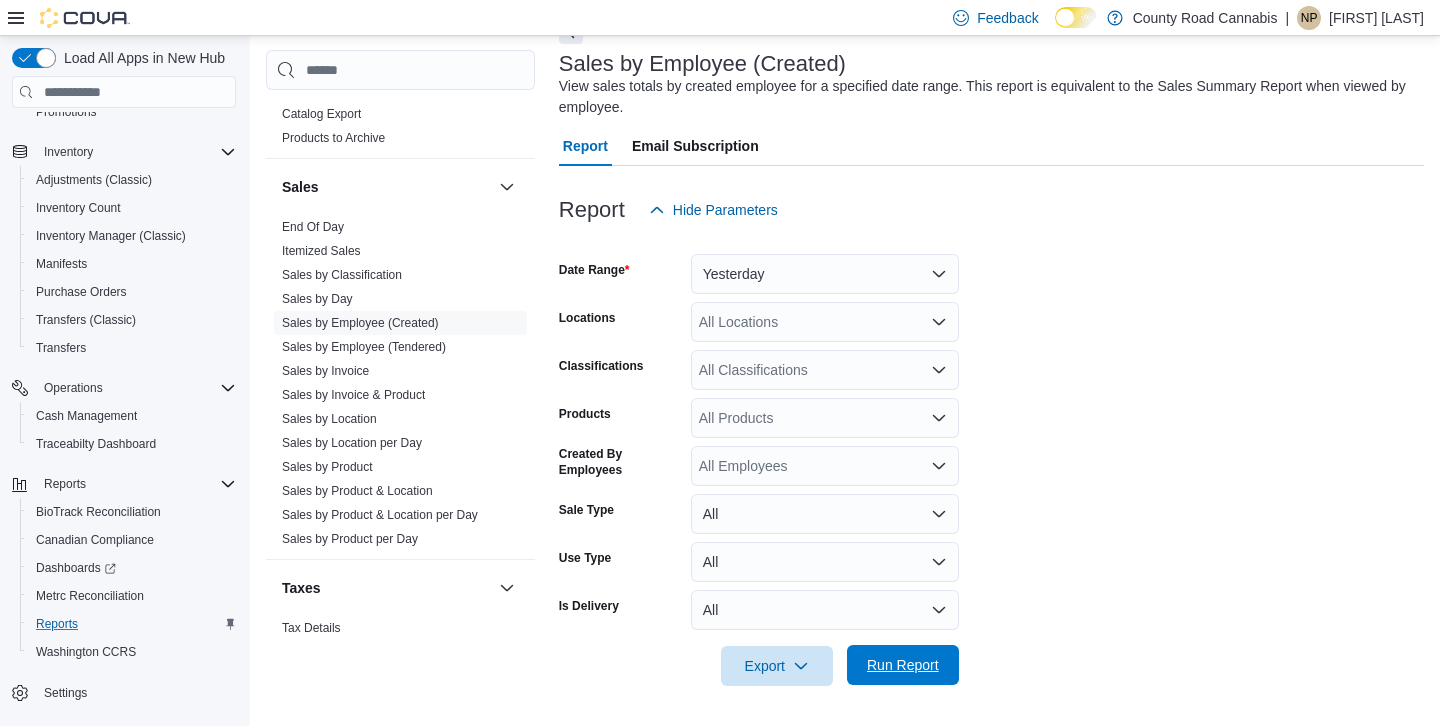 click on "Run Report" at bounding box center [903, 665] 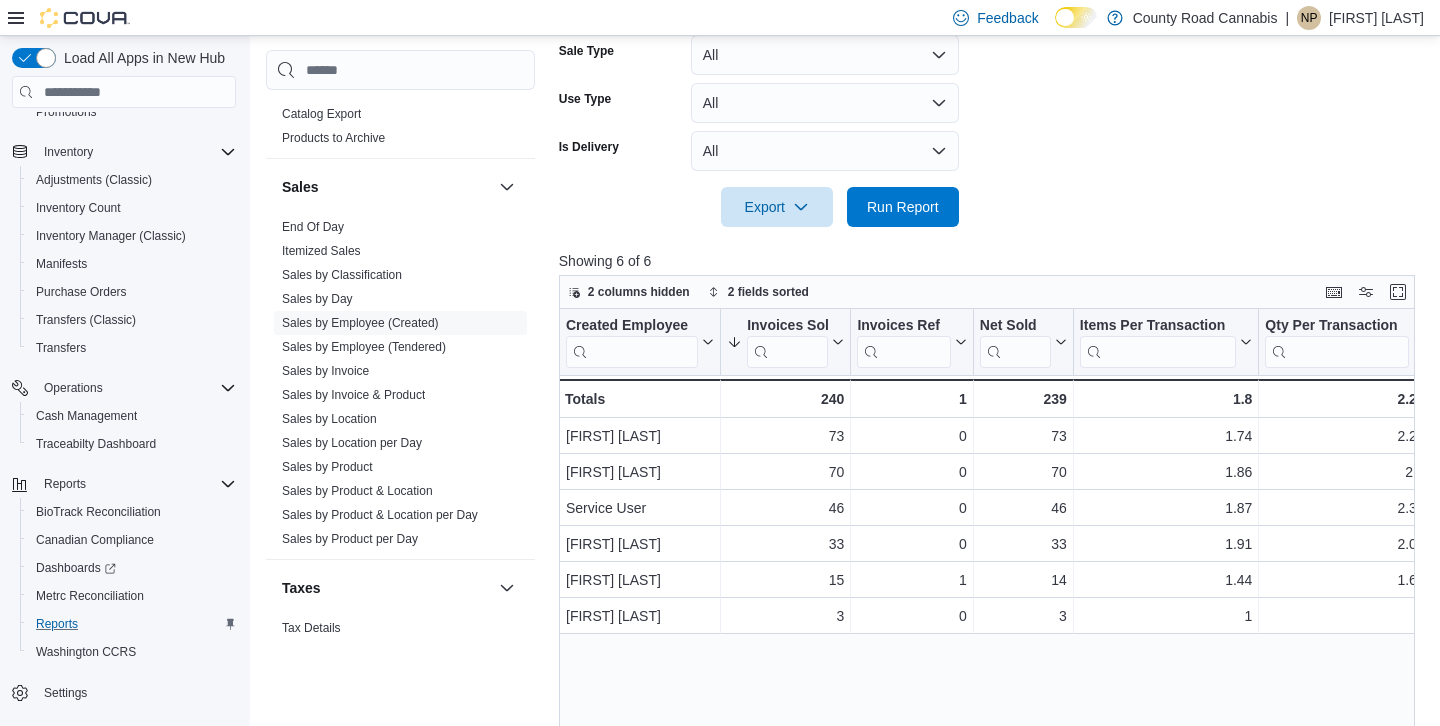 scroll, scrollTop: 718, scrollLeft: 0, axis: vertical 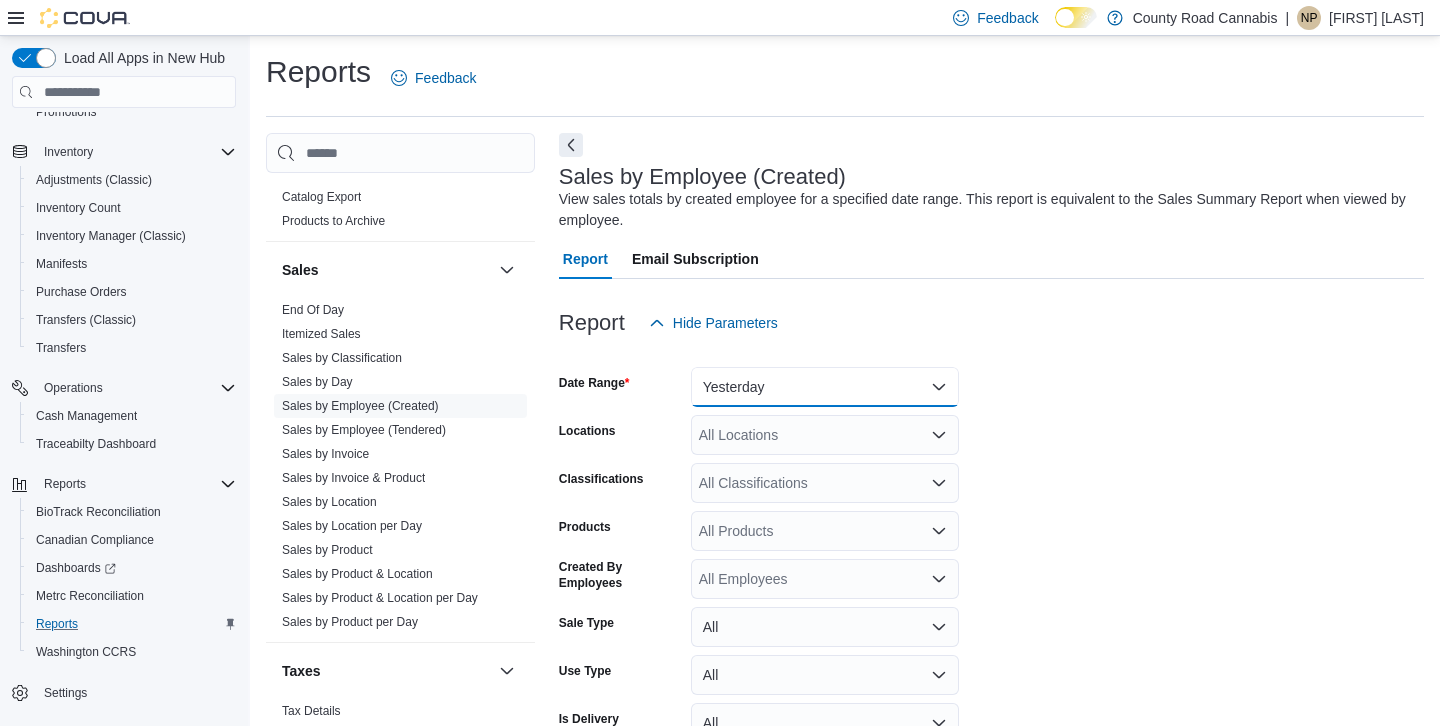 click on "Yesterday" at bounding box center [825, 387] 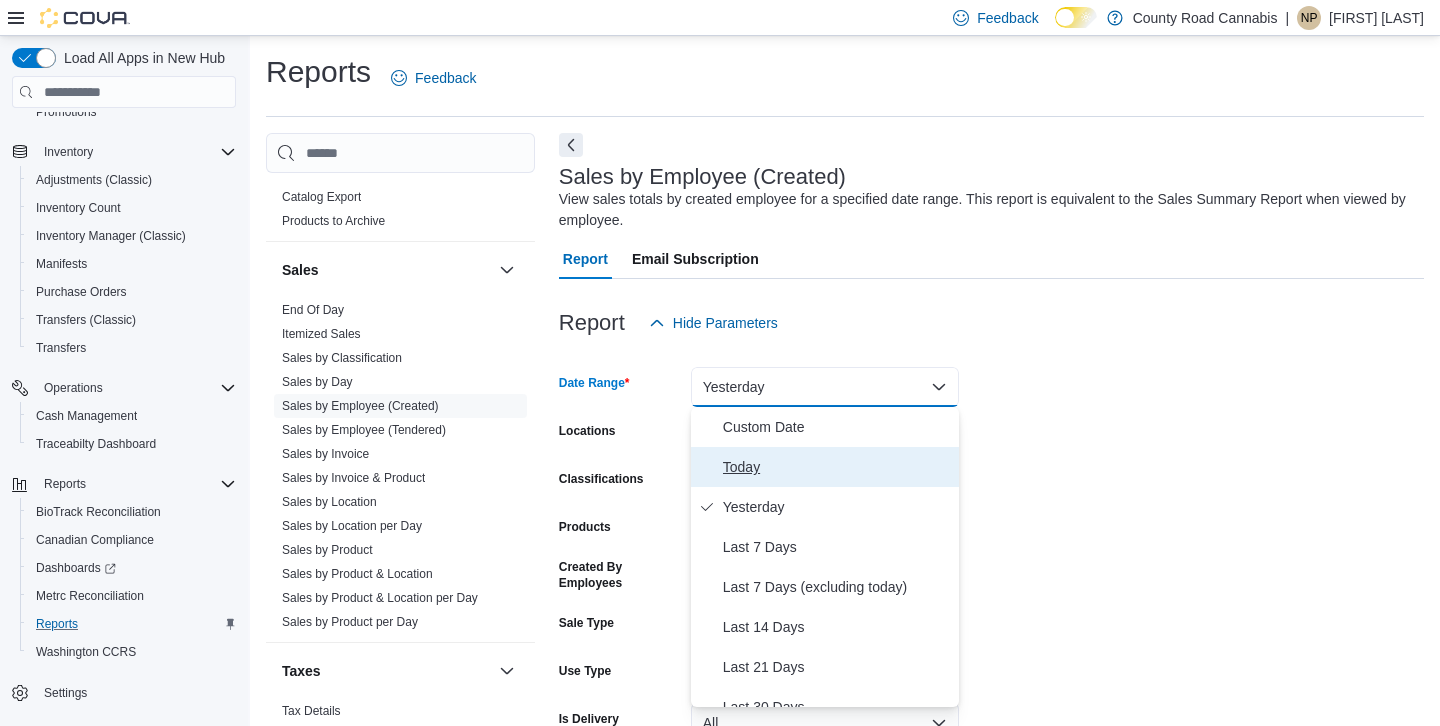 click on "Today" at bounding box center [837, 467] 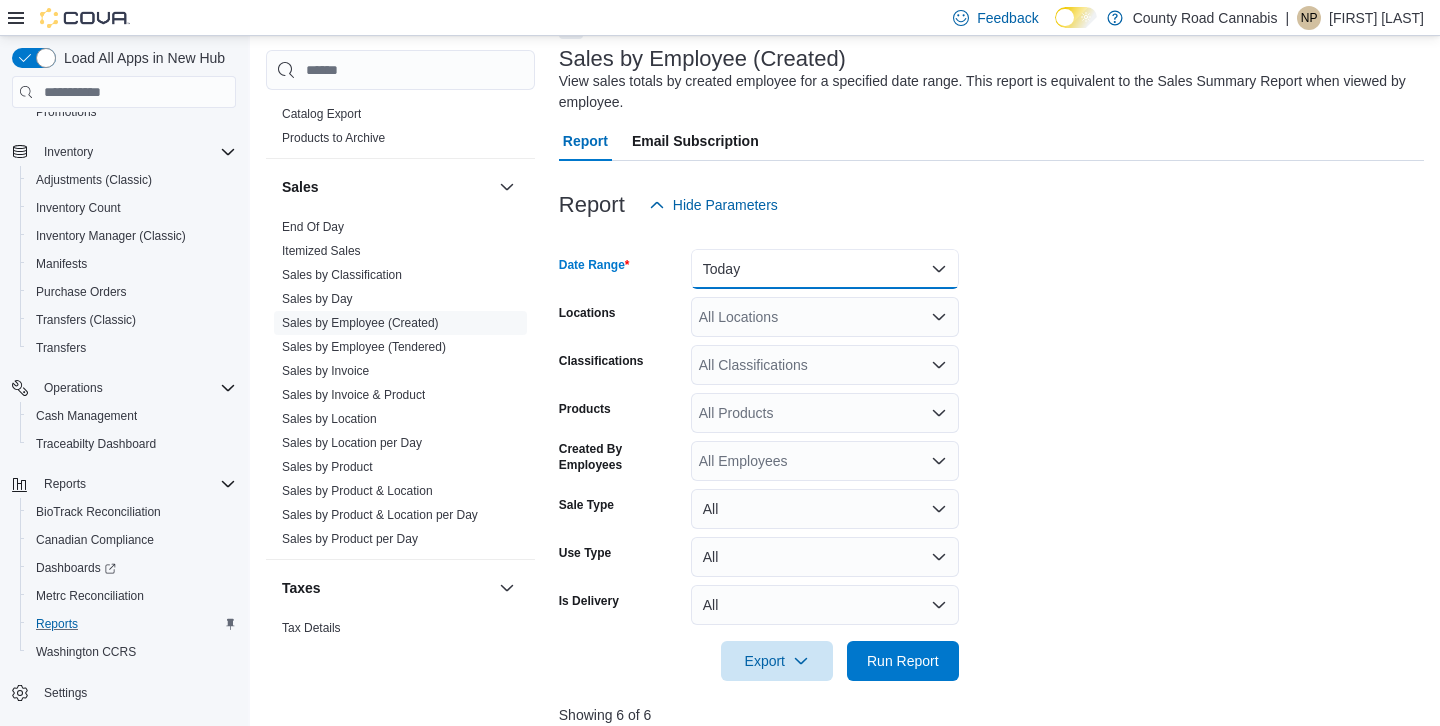 scroll, scrollTop: 278, scrollLeft: 0, axis: vertical 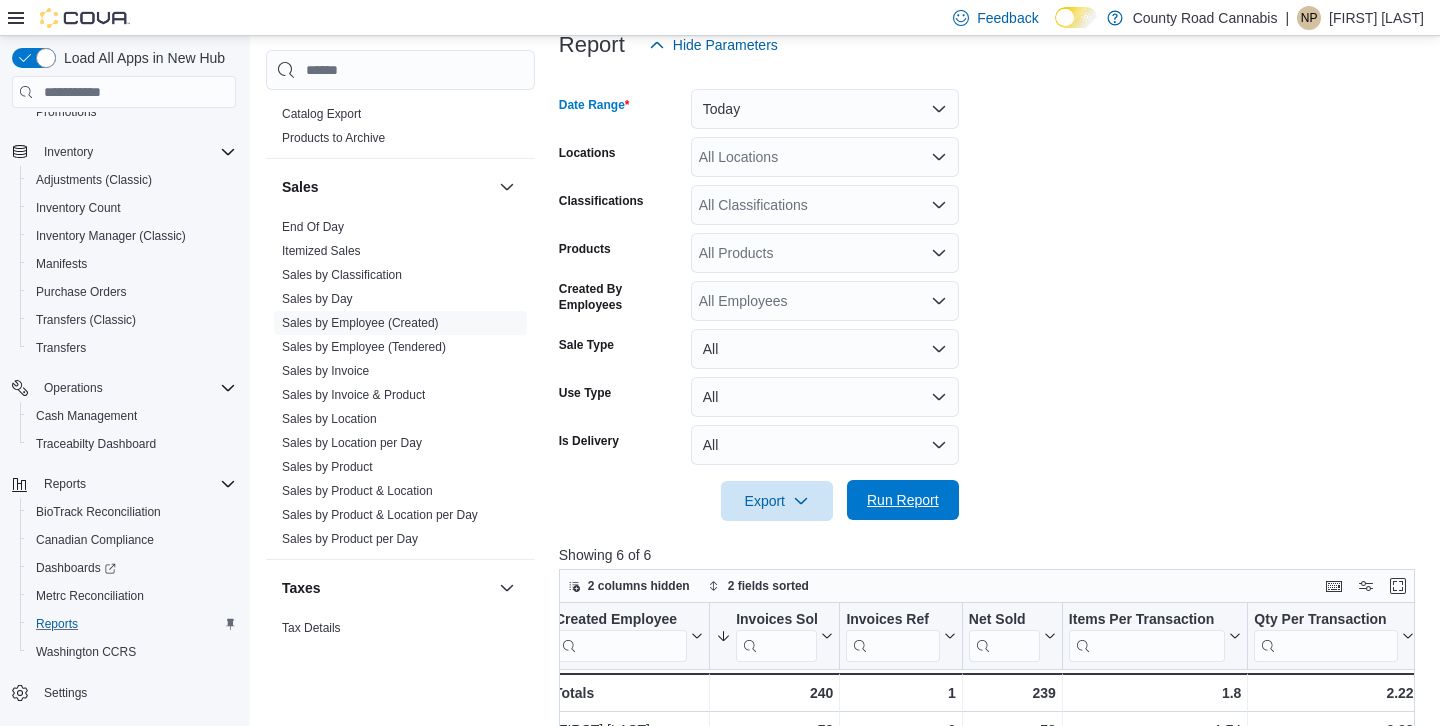 click on "Run Report" at bounding box center (903, 500) 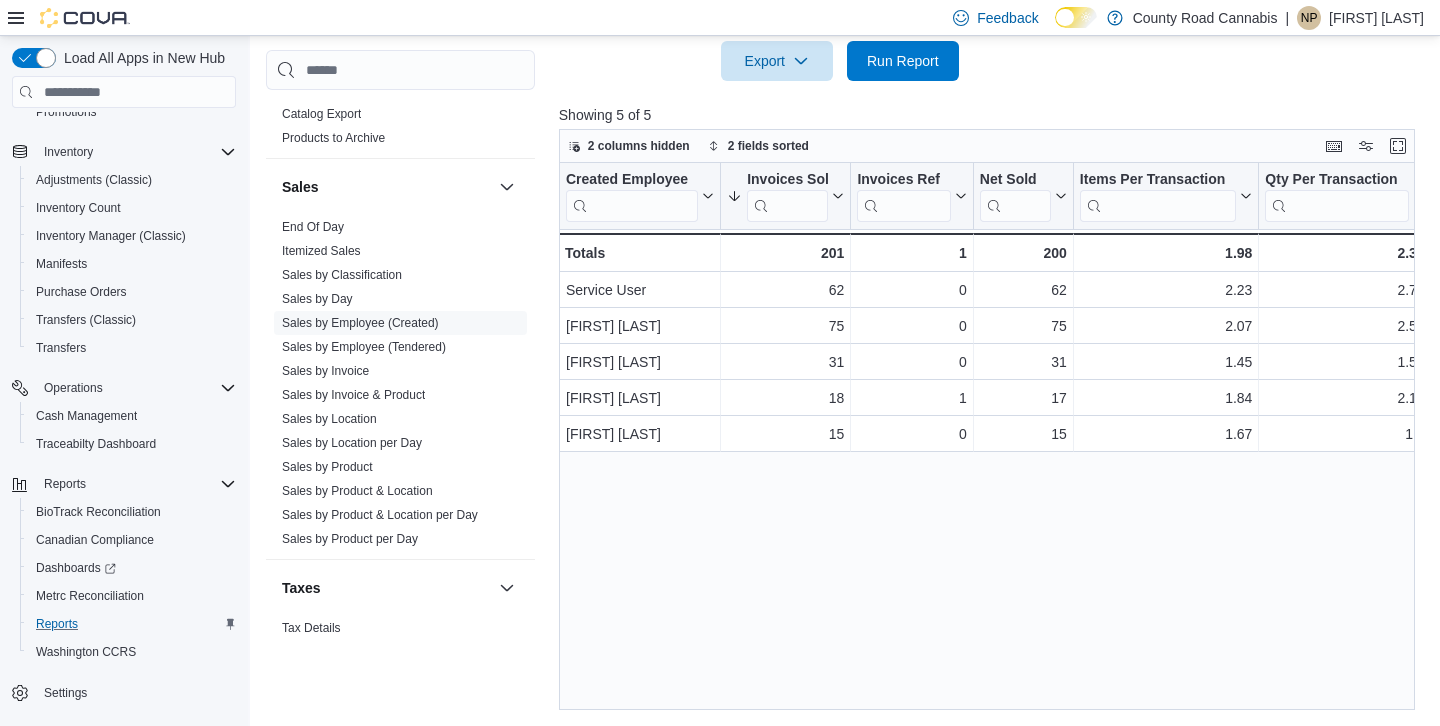 scroll, scrollTop: 718, scrollLeft: 0, axis: vertical 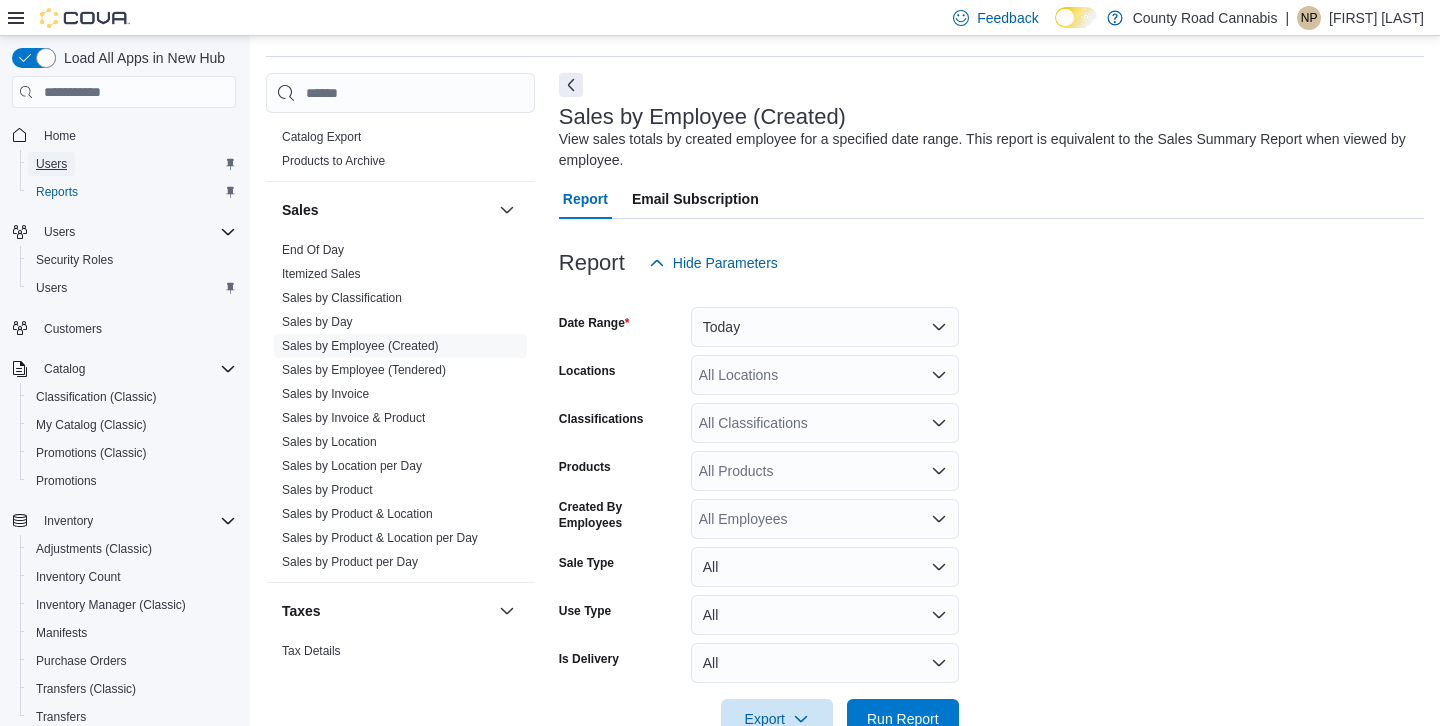 click on "Users" at bounding box center (51, 164) 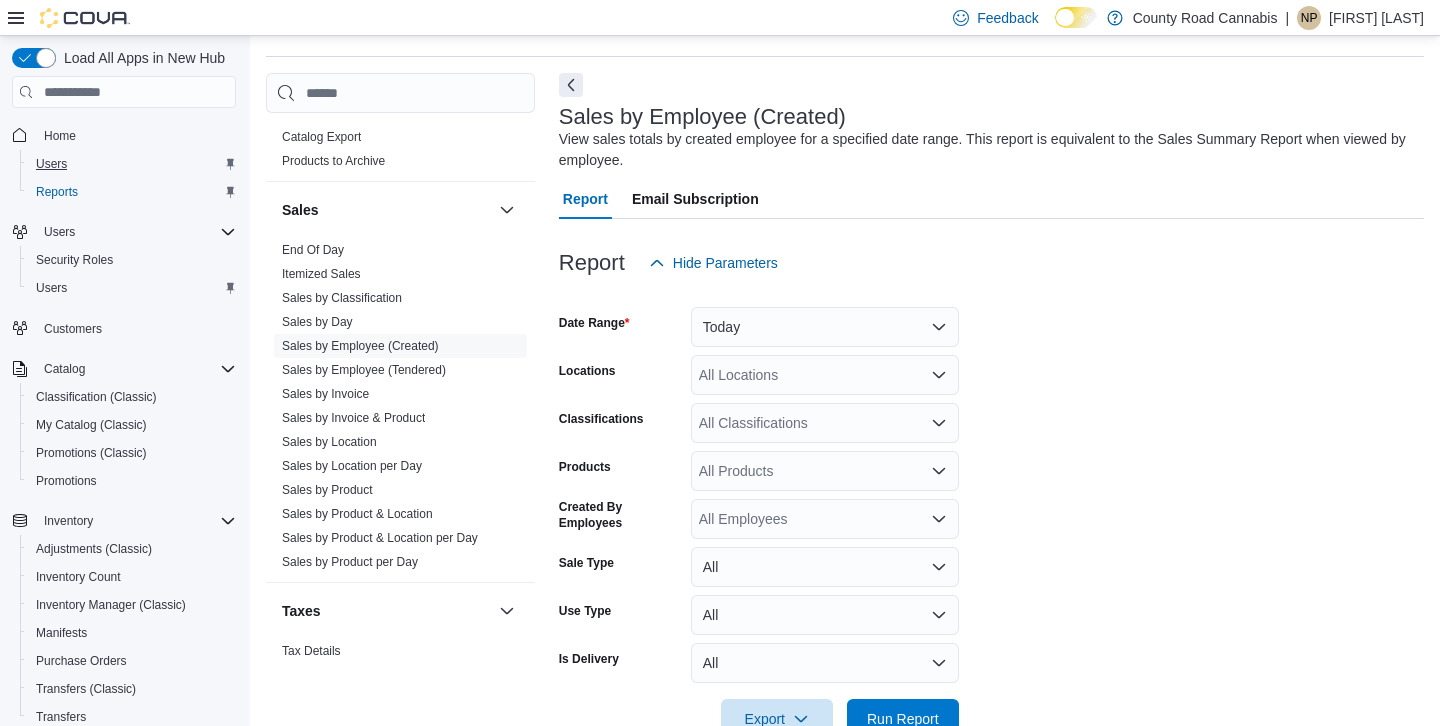 scroll, scrollTop: 0, scrollLeft: 0, axis: both 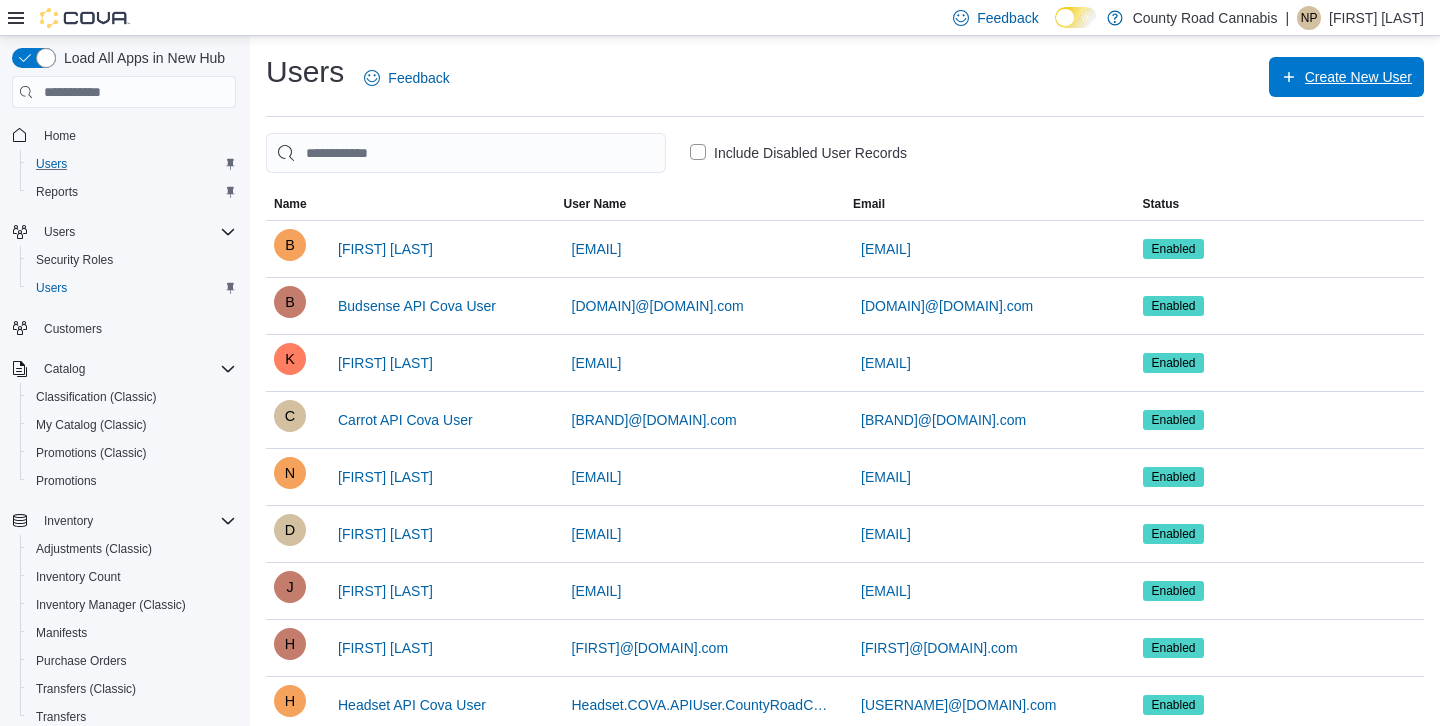 click on "Create New User" at bounding box center [1346, 77] 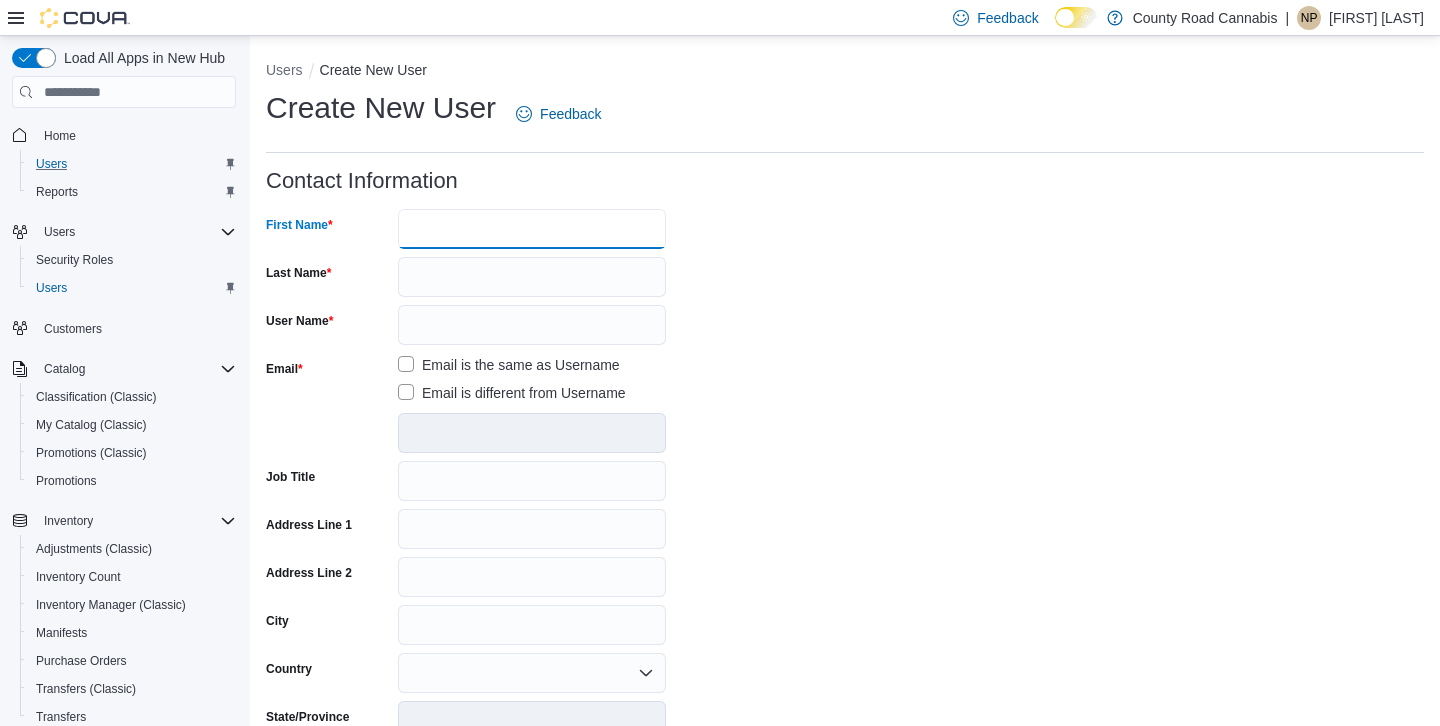 click on "First Name" at bounding box center [532, 229] 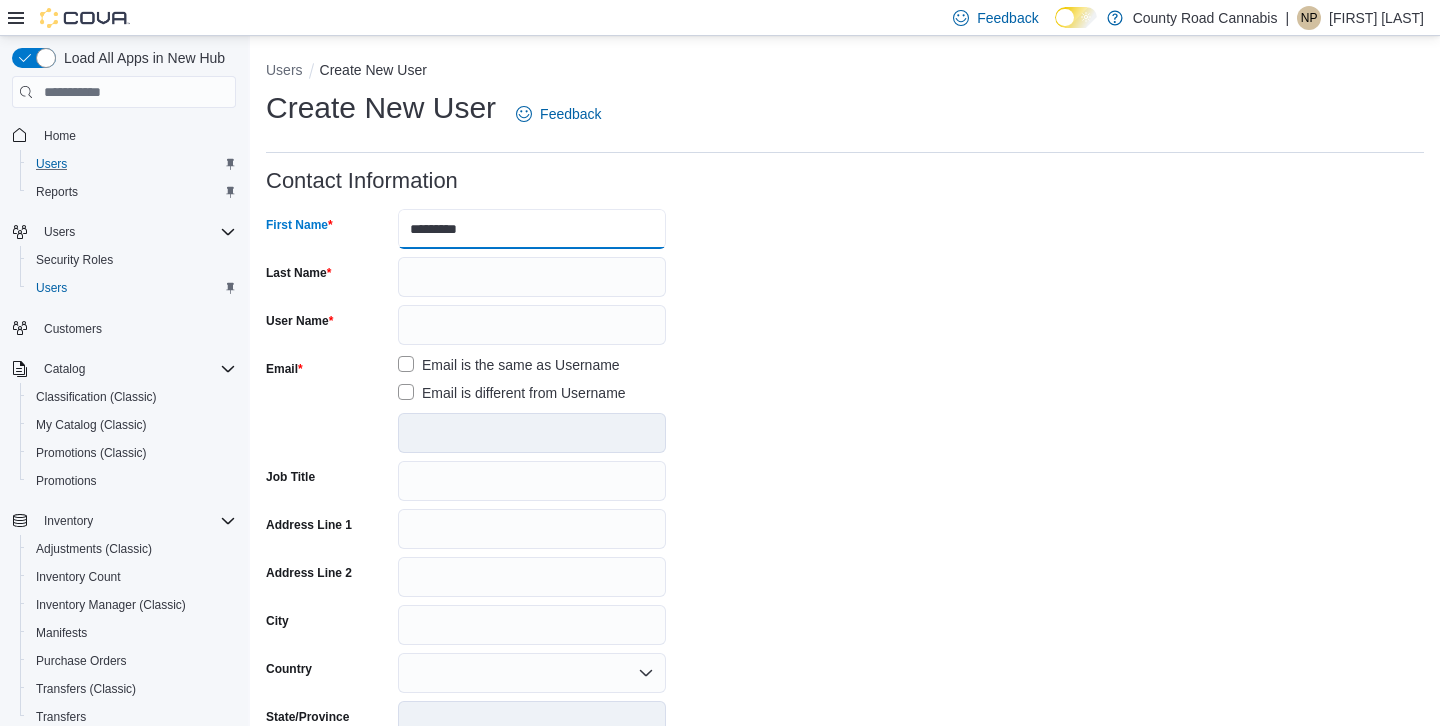 type on "*********" 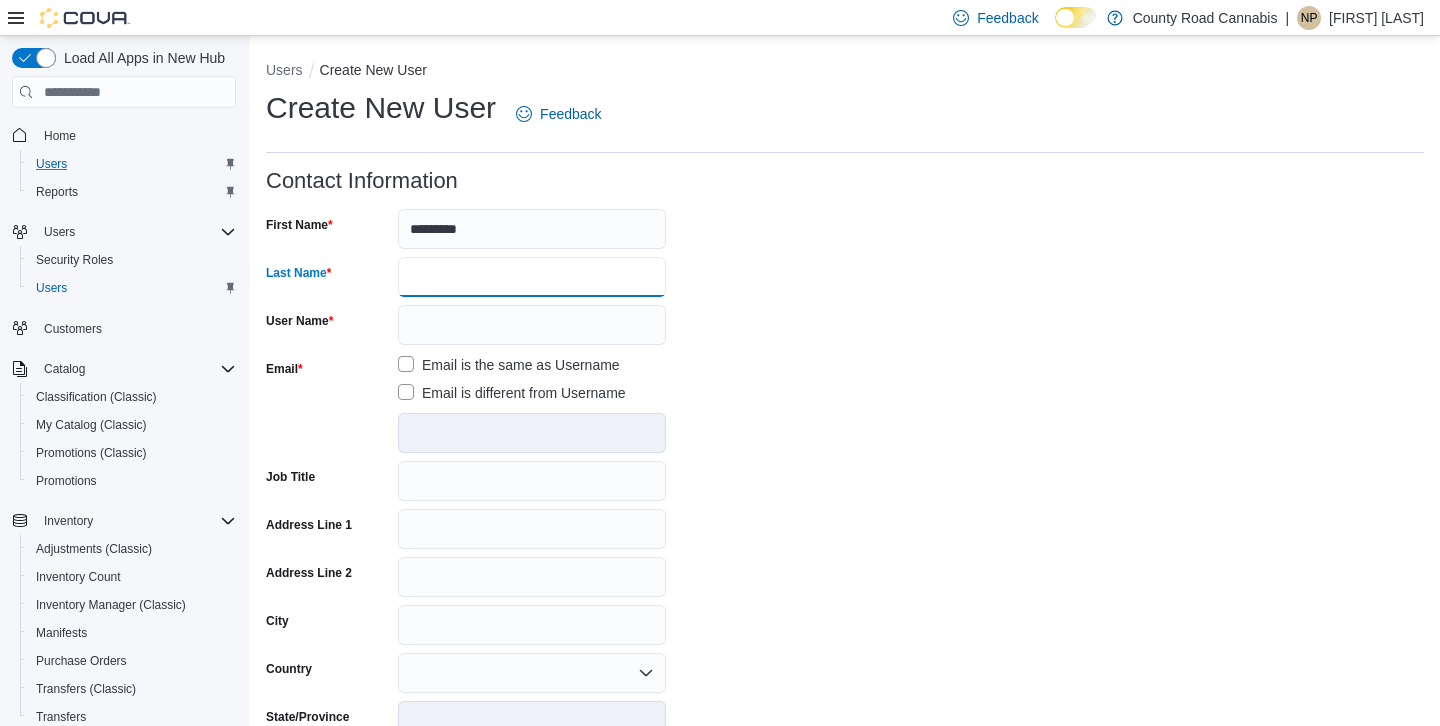 click on "Last Name" at bounding box center (532, 277) 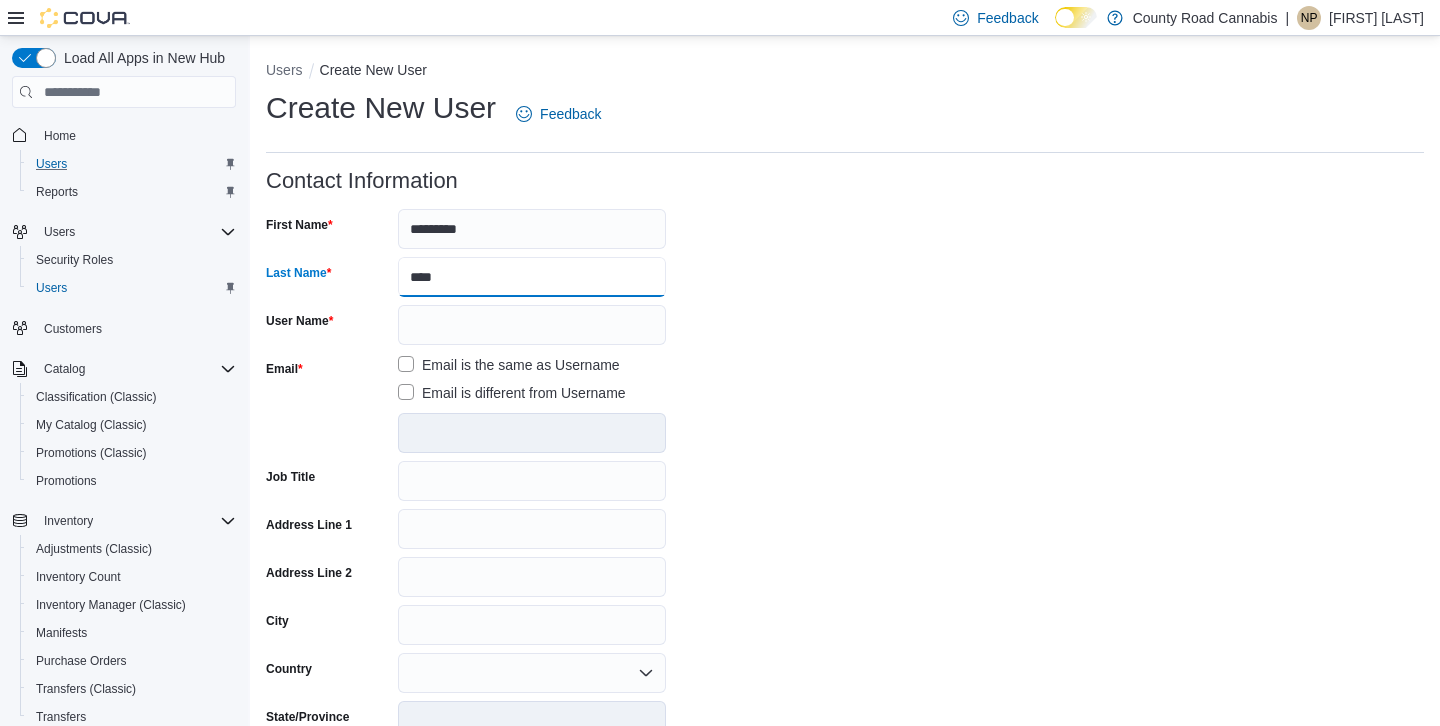 type on "****" 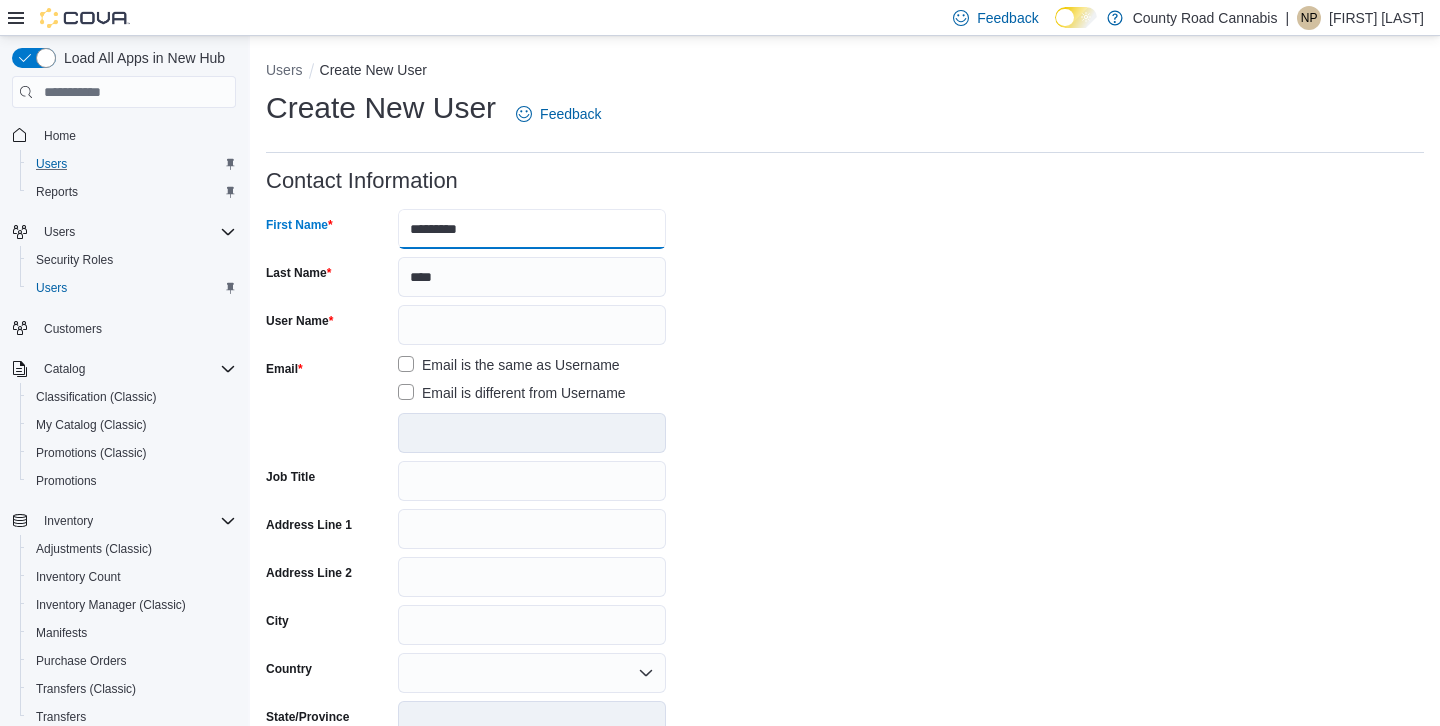 drag, startPoint x: 438, startPoint y: 232, endPoint x: 374, endPoint y: 223, distance: 64.629715 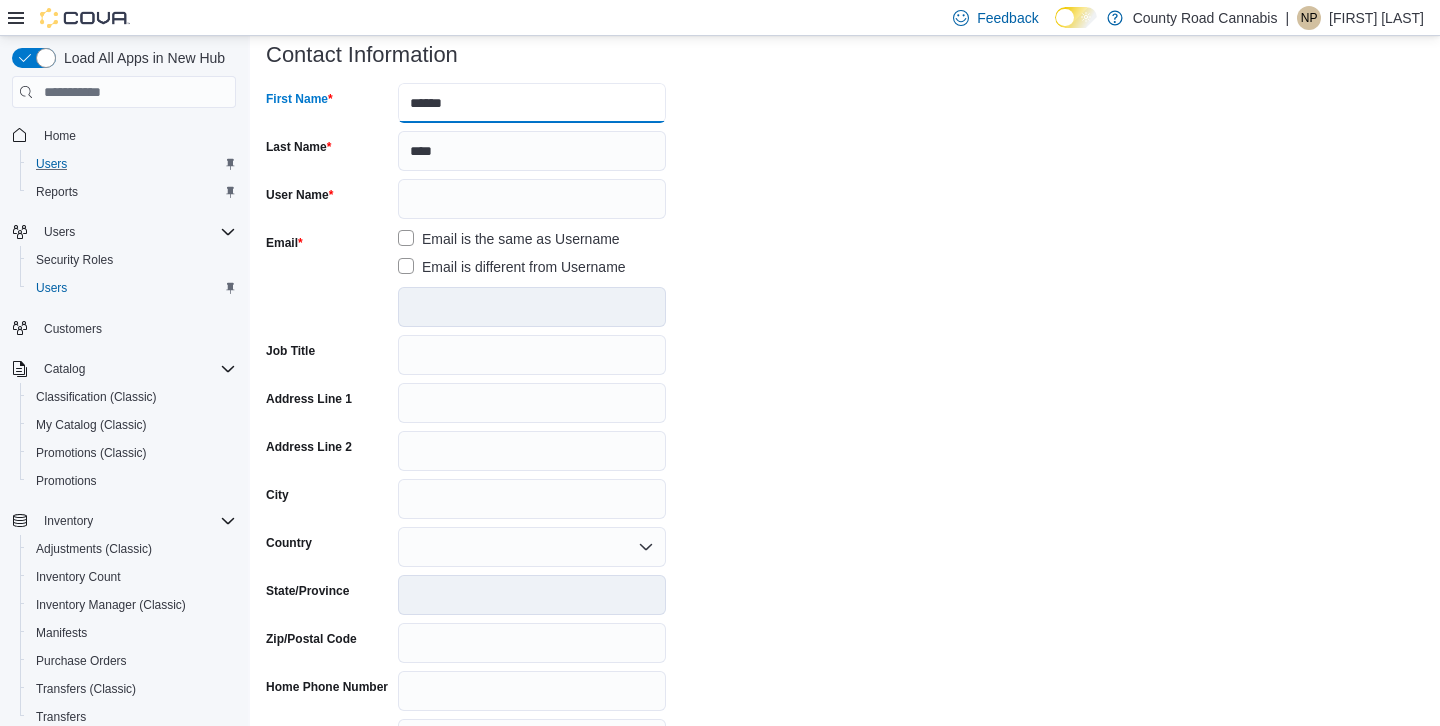 scroll, scrollTop: 123, scrollLeft: 0, axis: vertical 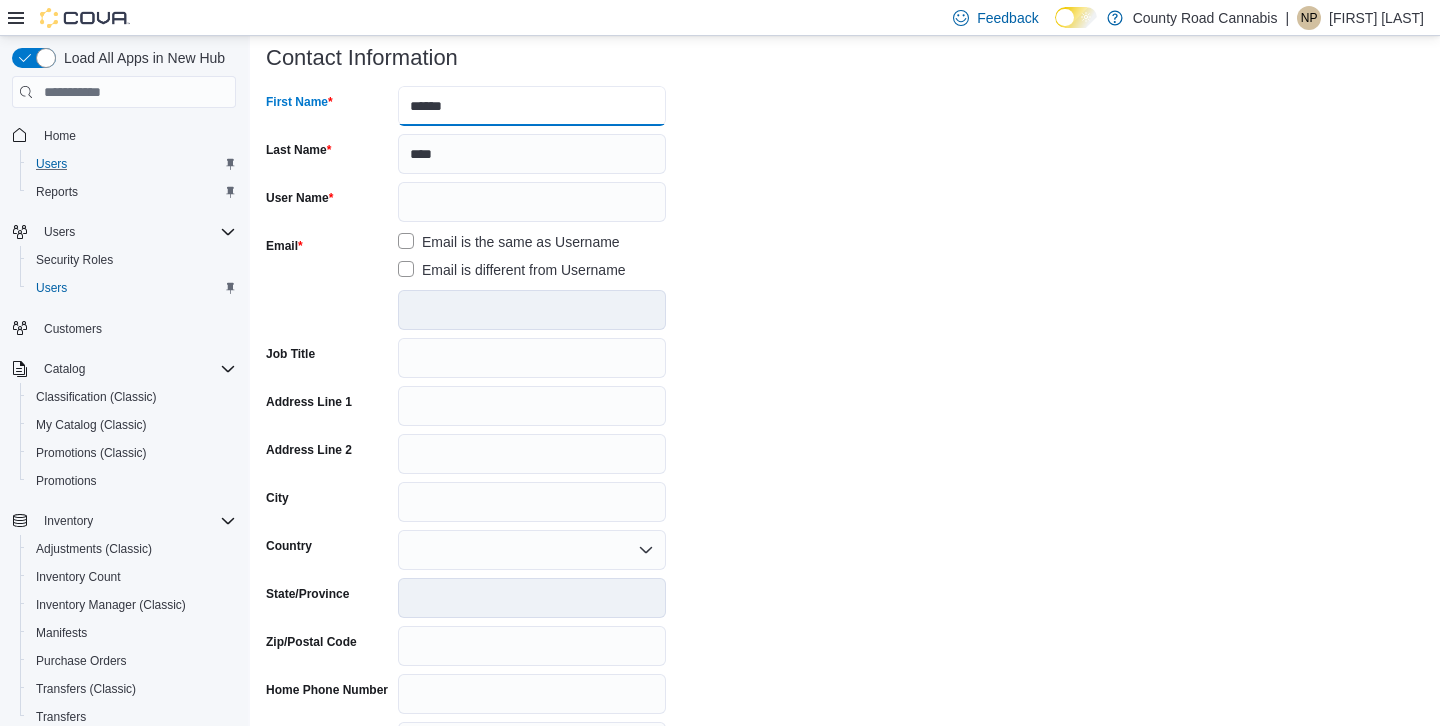 type on "******" 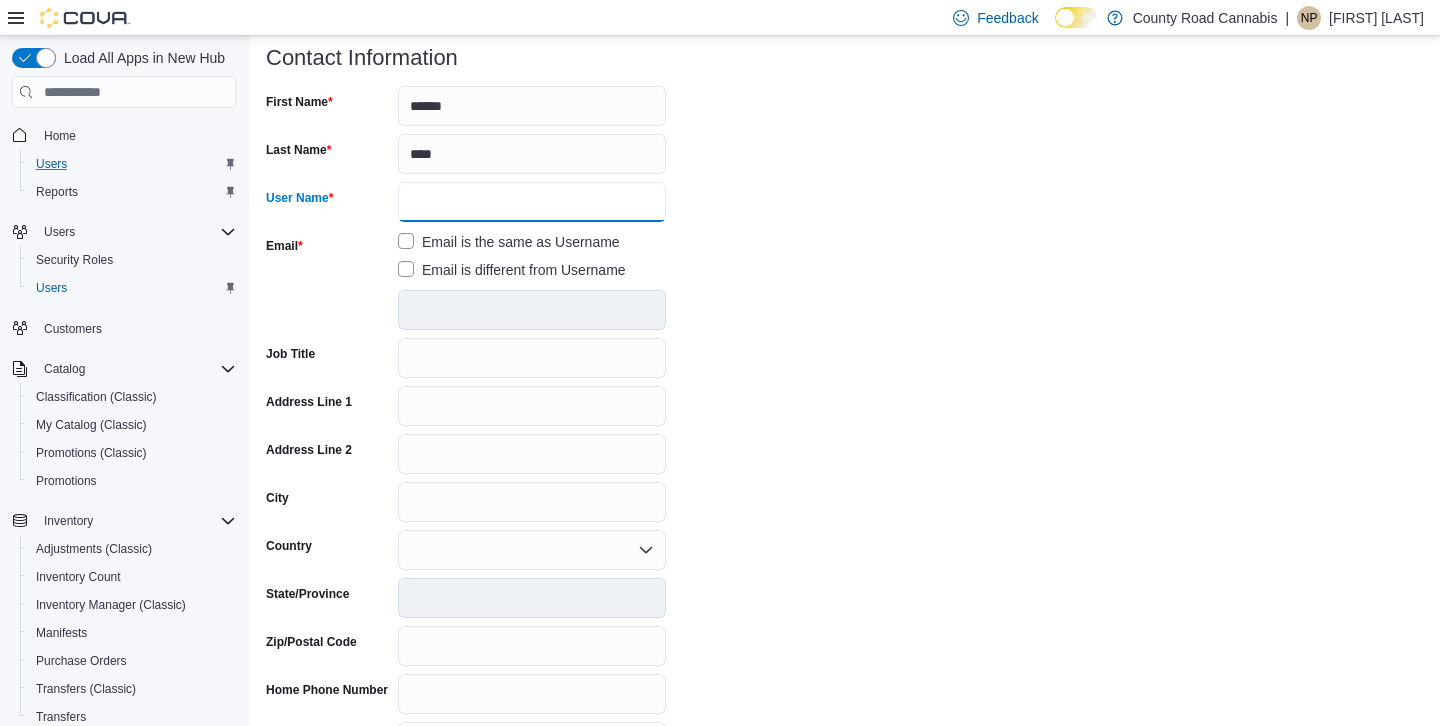click on "User Name" at bounding box center [532, 202] 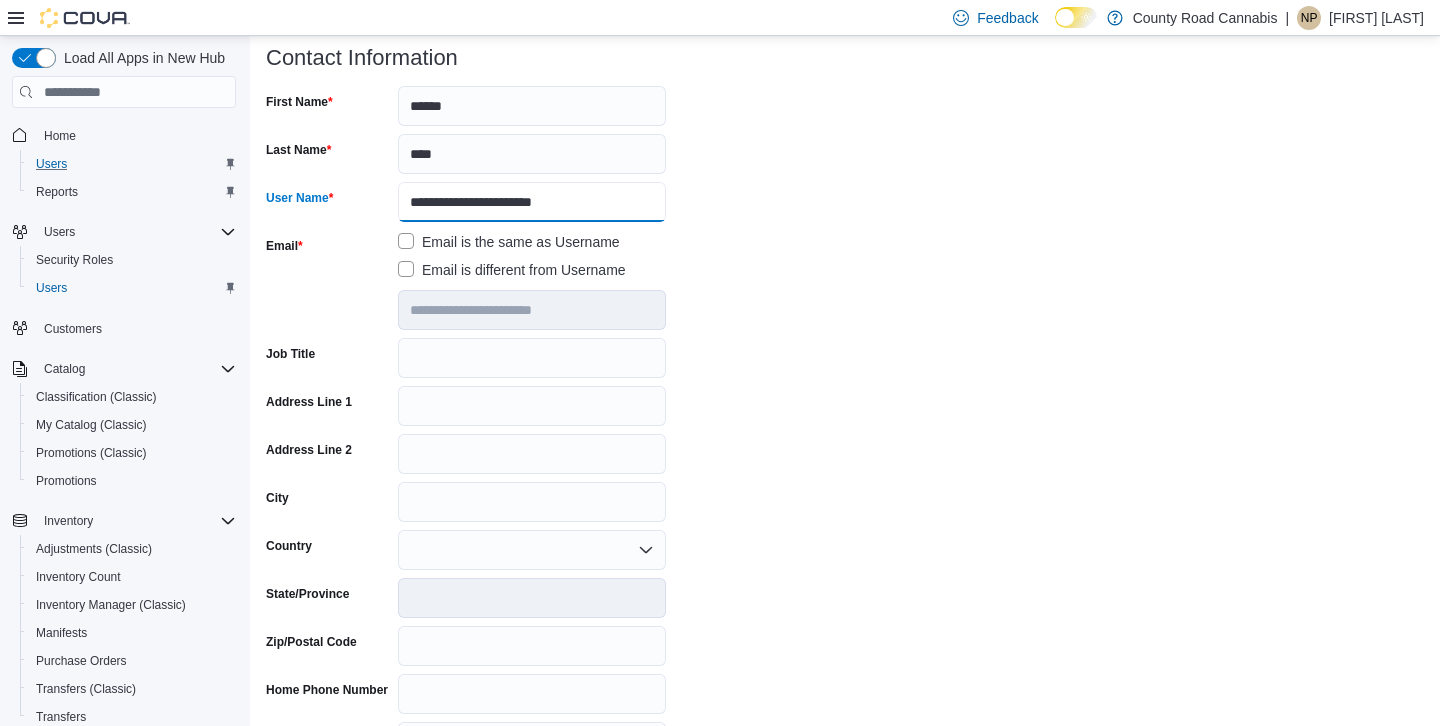 type on "**********" 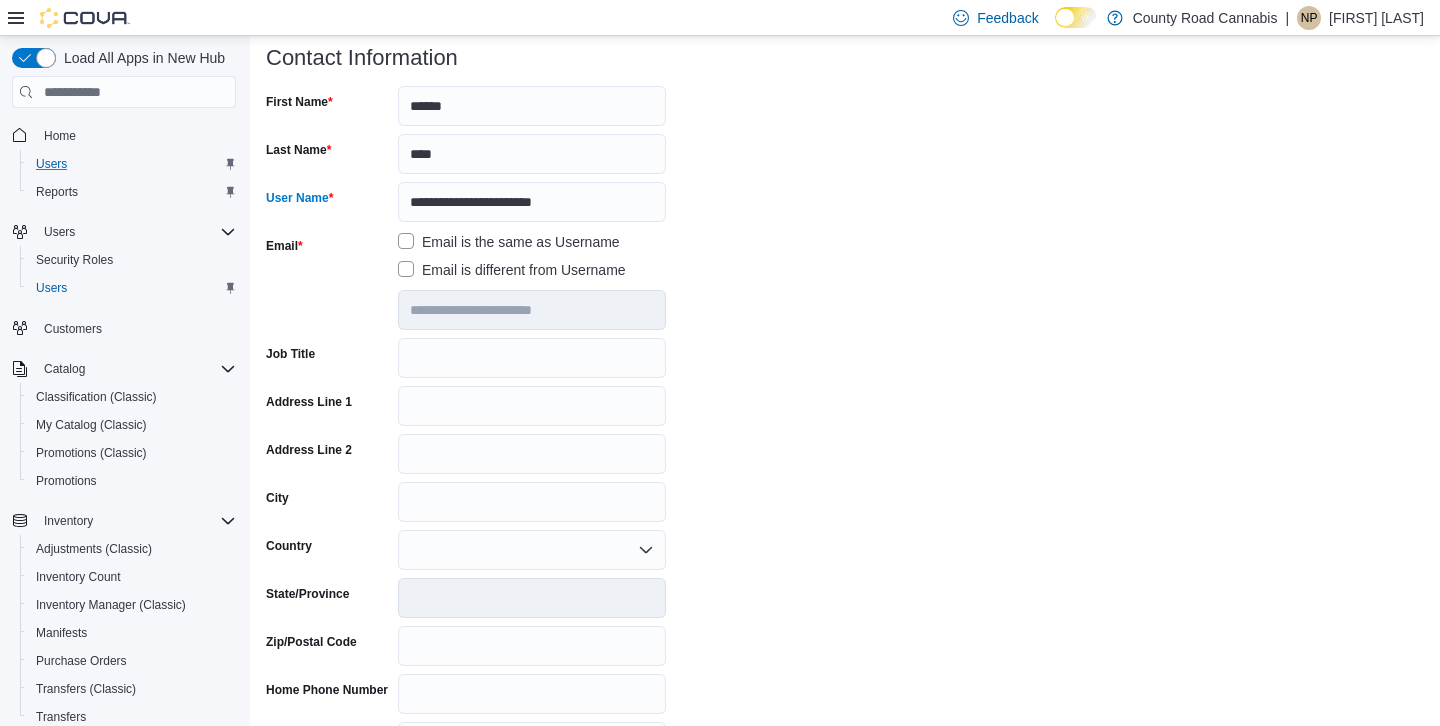click on "Email" at bounding box center [328, 280] 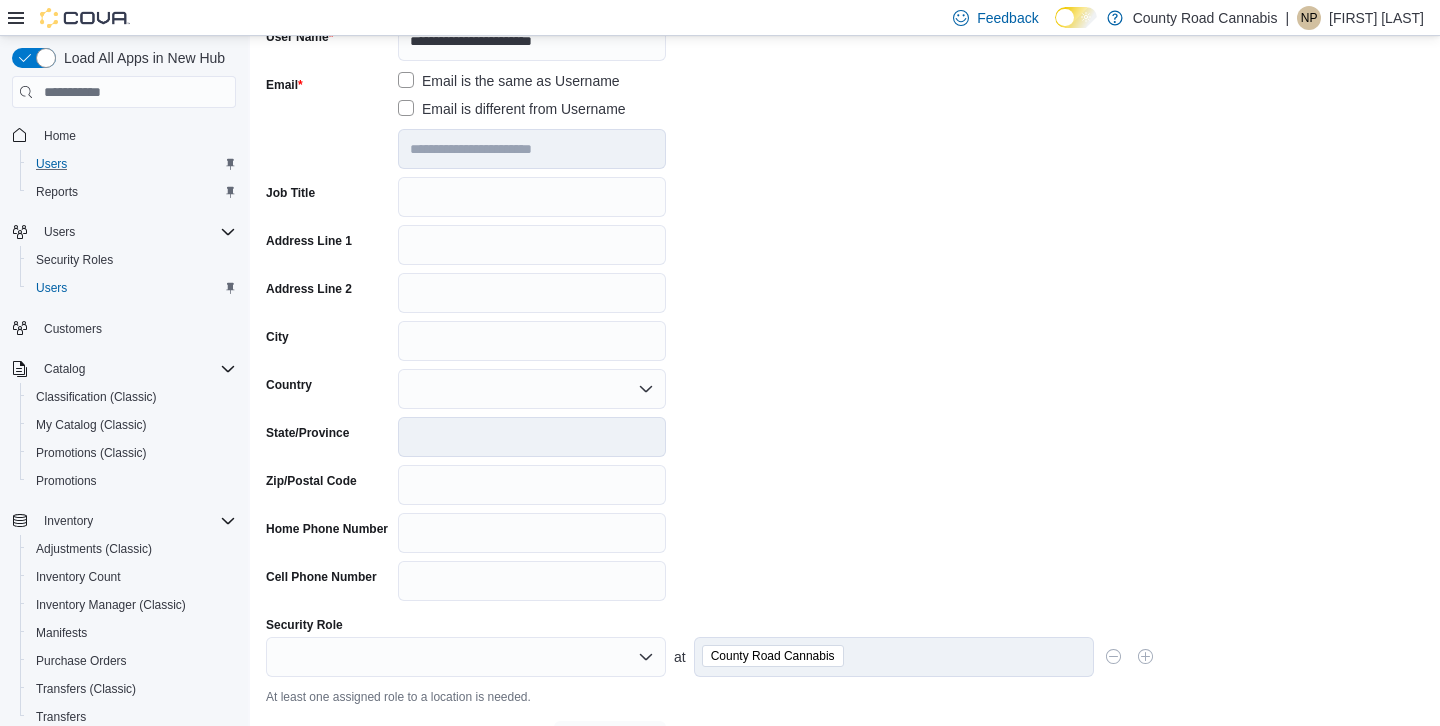 scroll, scrollTop: 335, scrollLeft: 0, axis: vertical 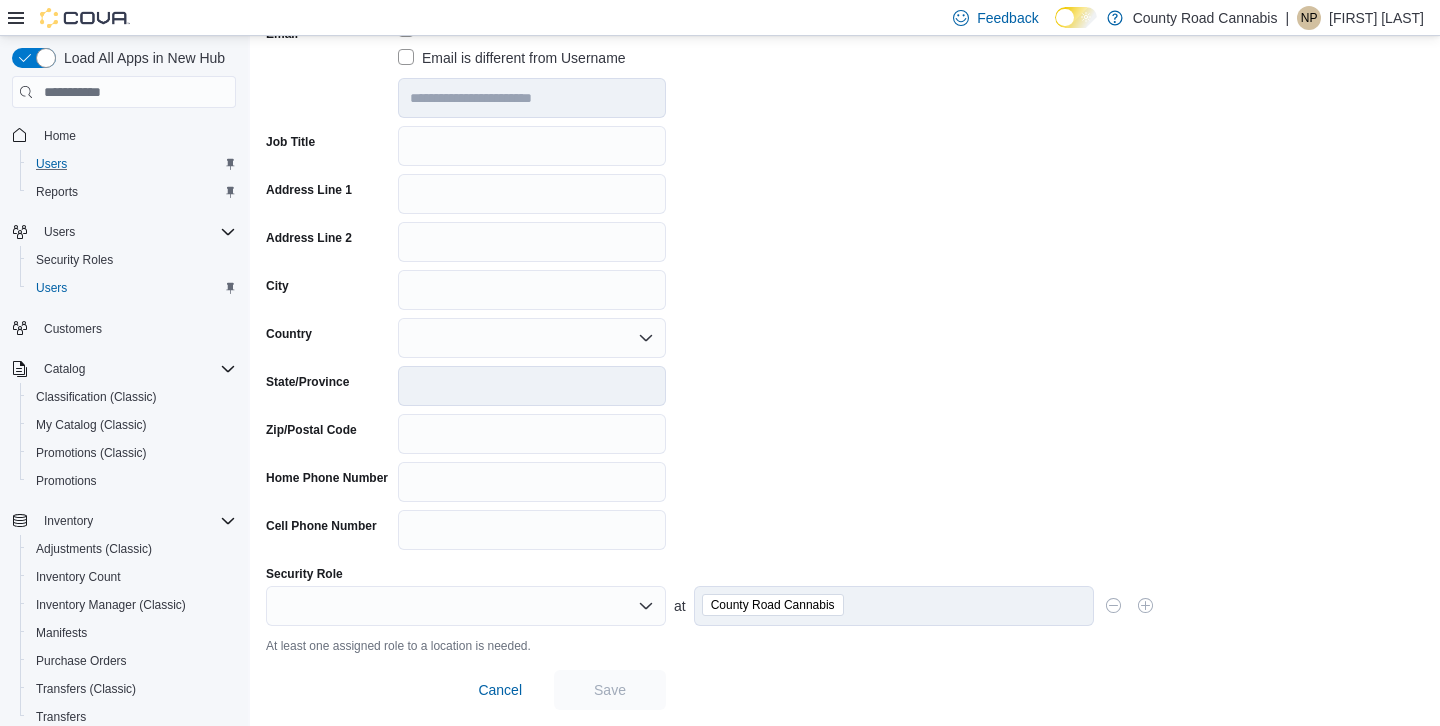 click at bounding box center [466, 606] 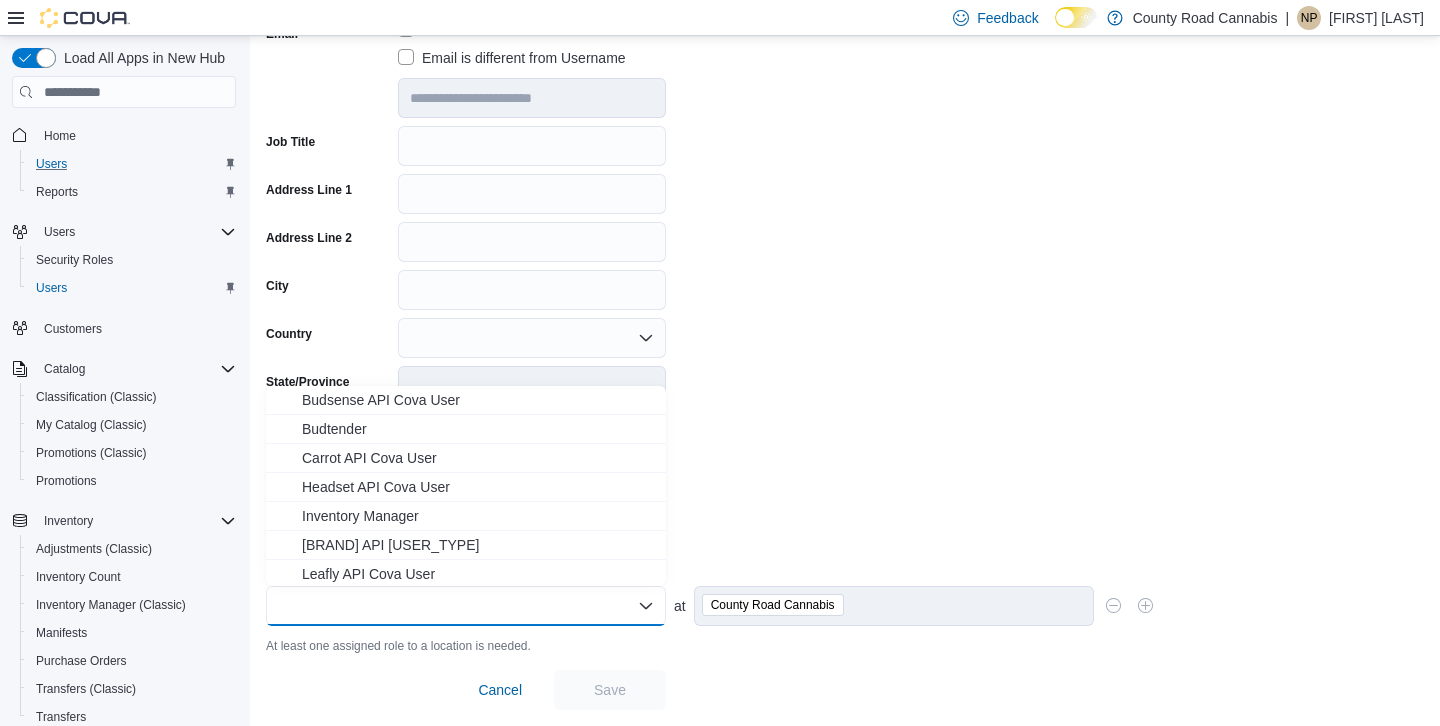 click on "Budtender" at bounding box center (466, 429) 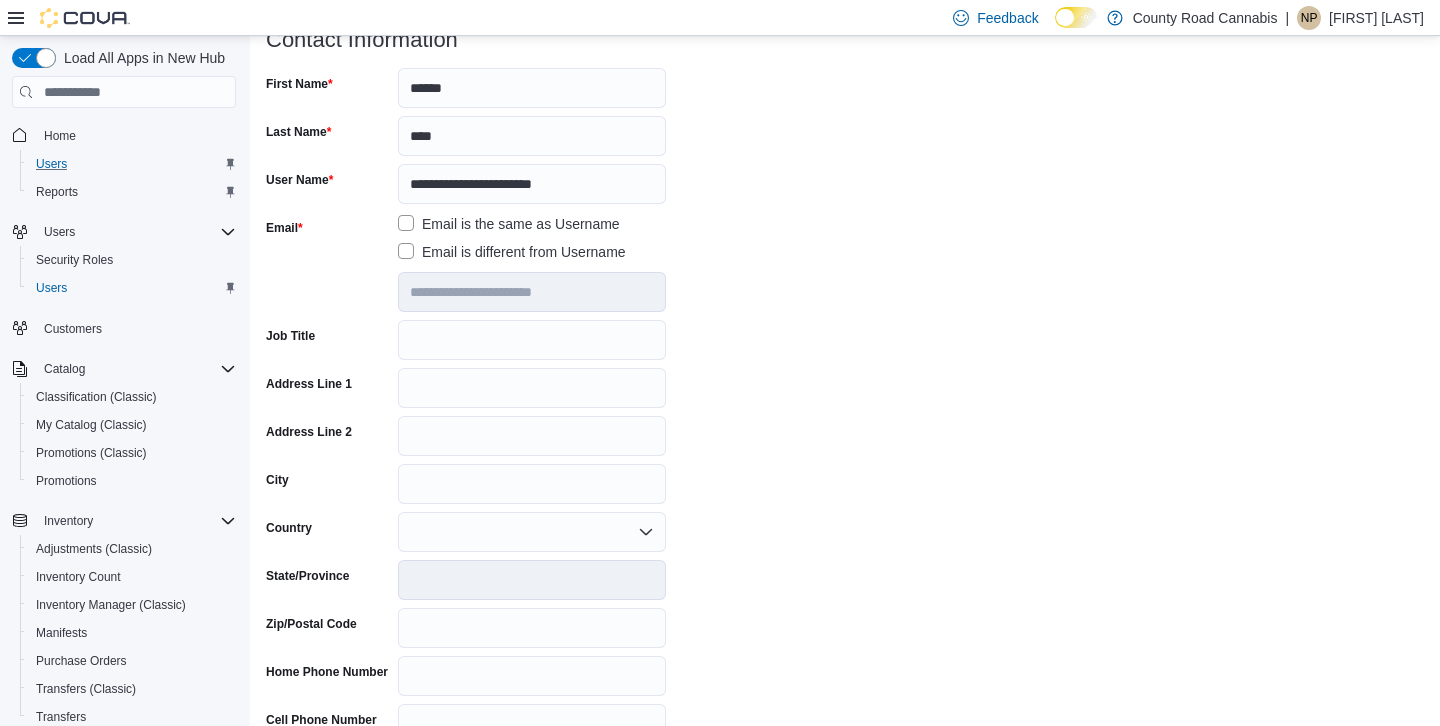 scroll, scrollTop: 315, scrollLeft: 0, axis: vertical 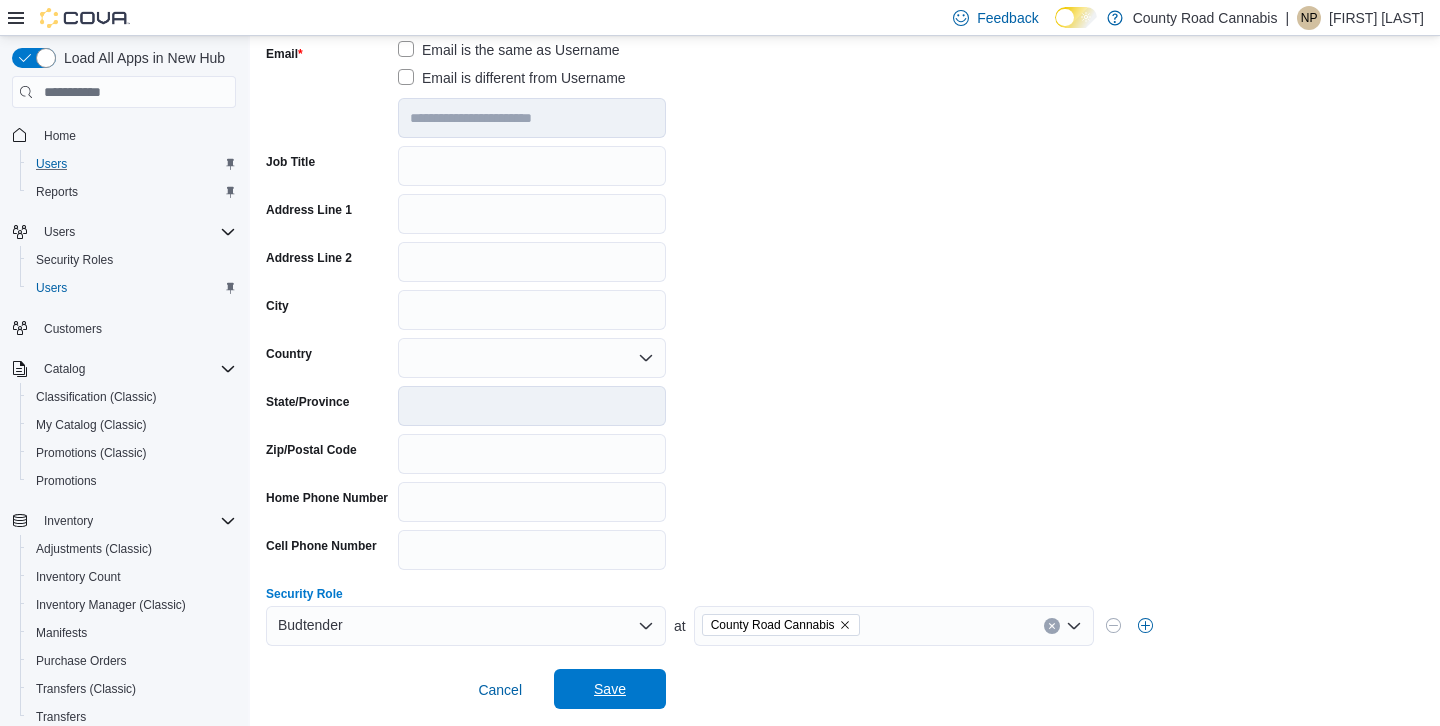 click on "Save" at bounding box center (610, 689) 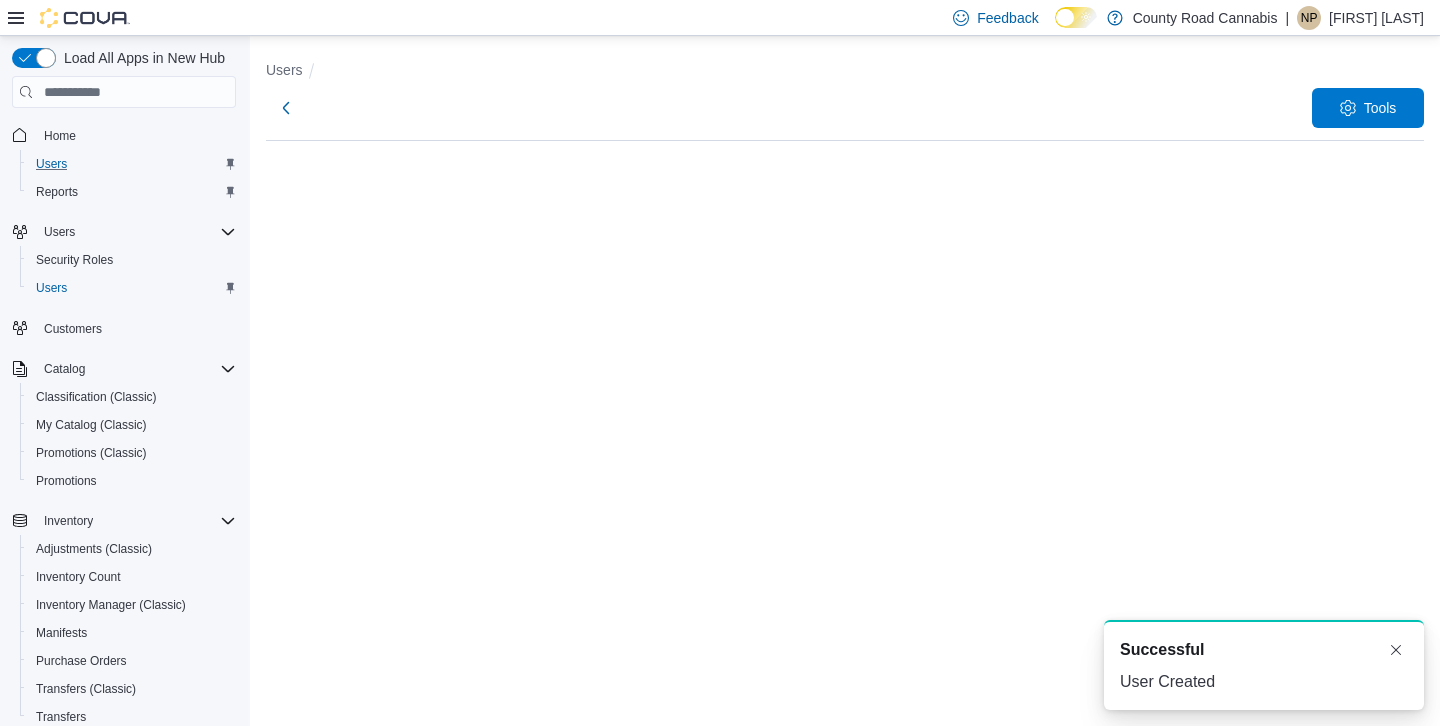 scroll, scrollTop: 0, scrollLeft: 0, axis: both 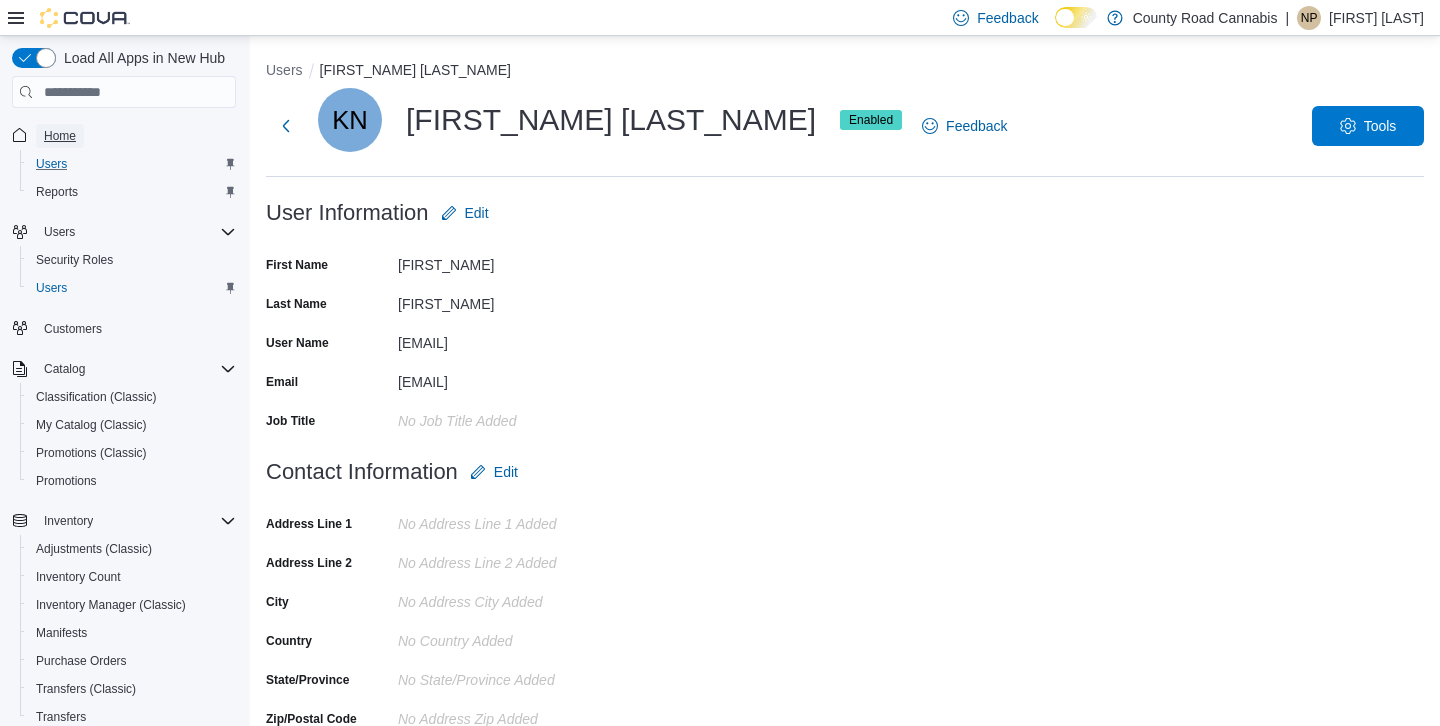 click on "Home" at bounding box center [60, 136] 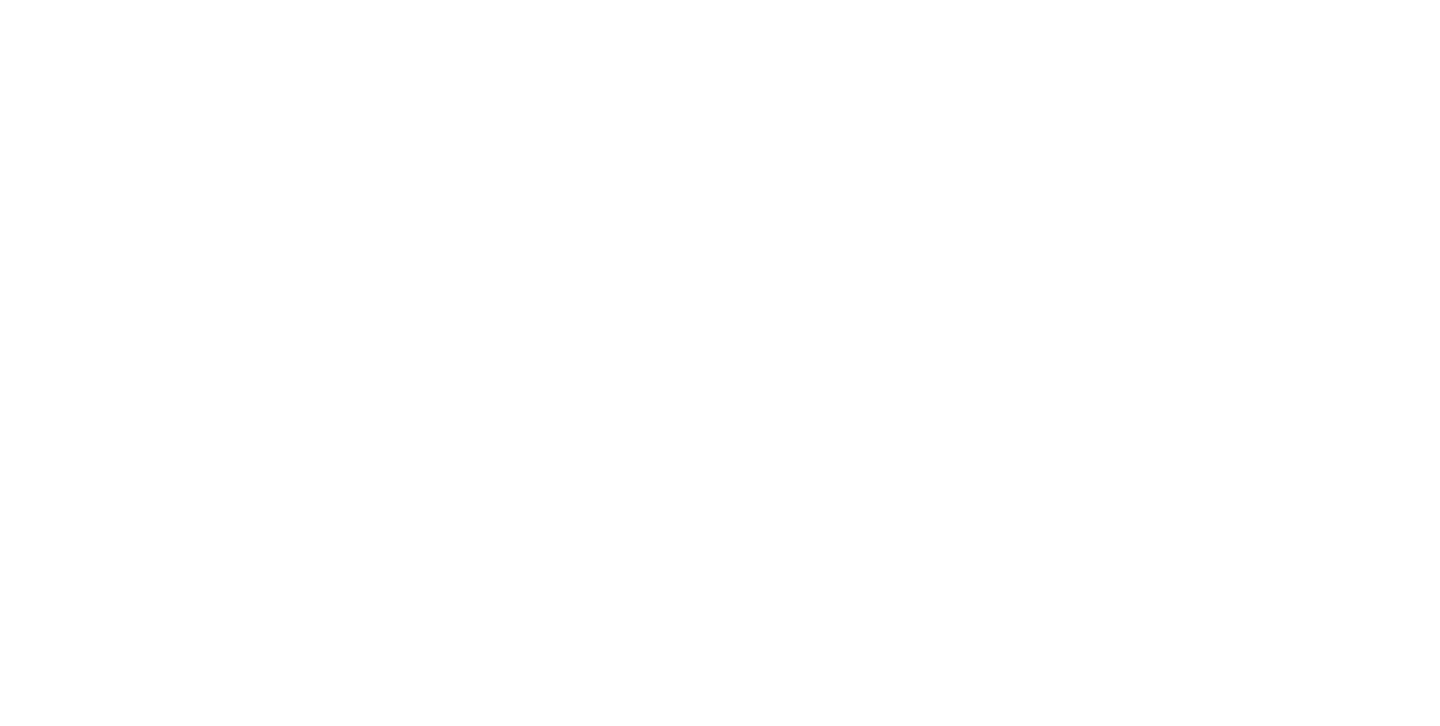 scroll, scrollTop: 0, scrollLeft: 0, axis: both 